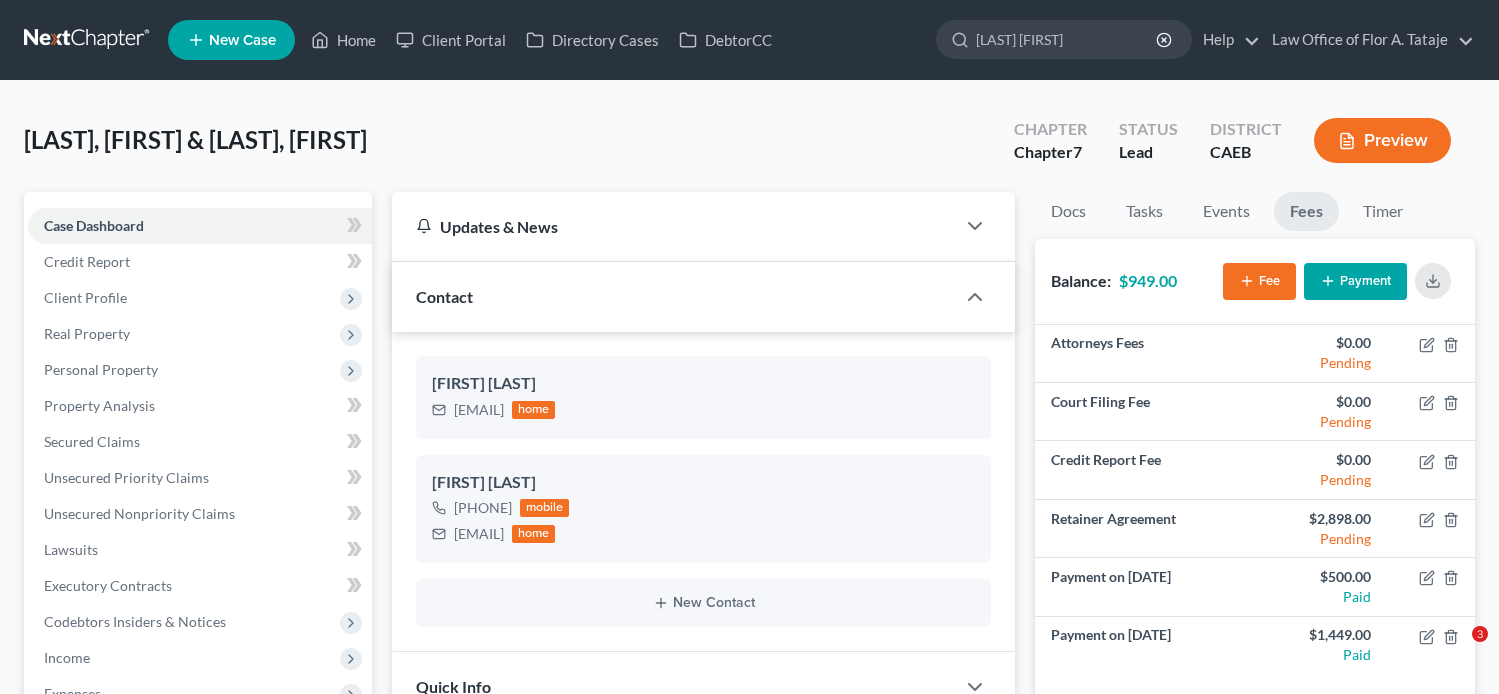 scroll, scrollTop: 0, scrollLeft: 0, axis: both 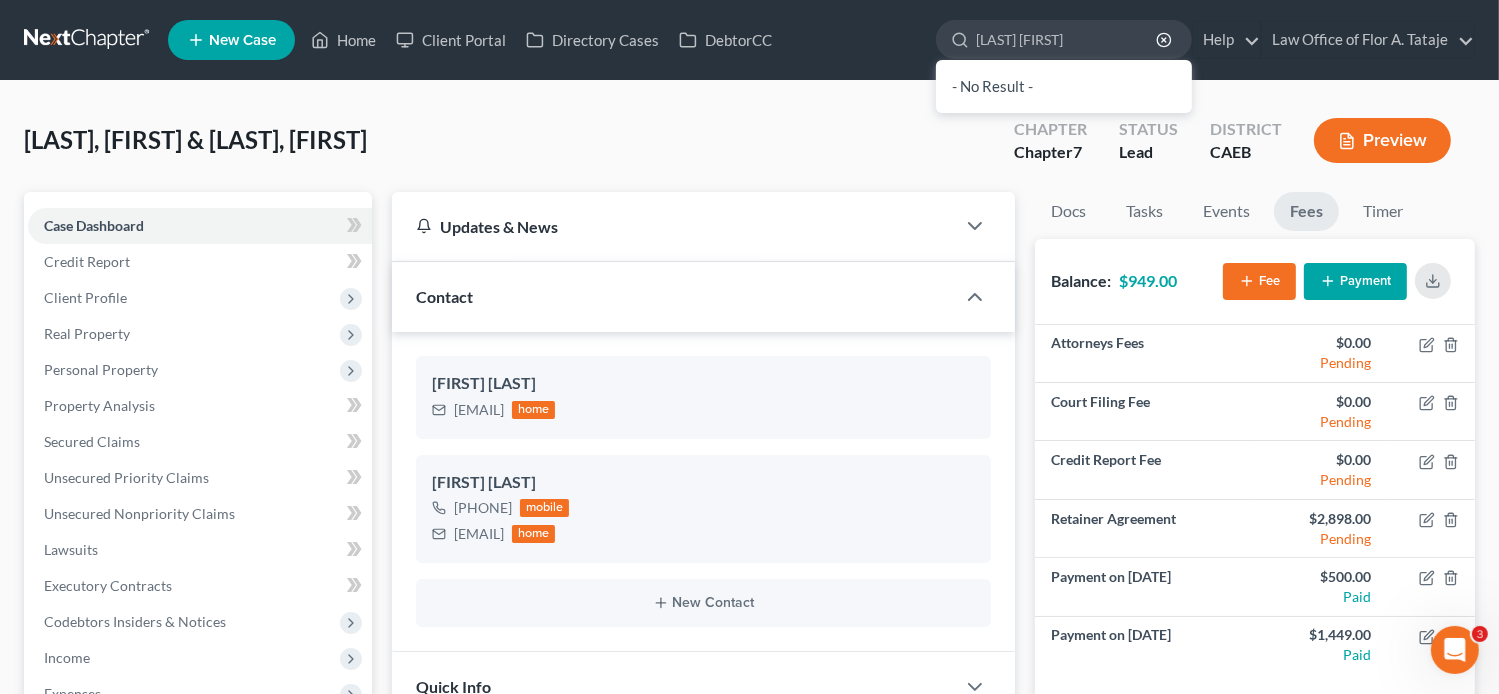 type on "[LAST] [FIRST]" 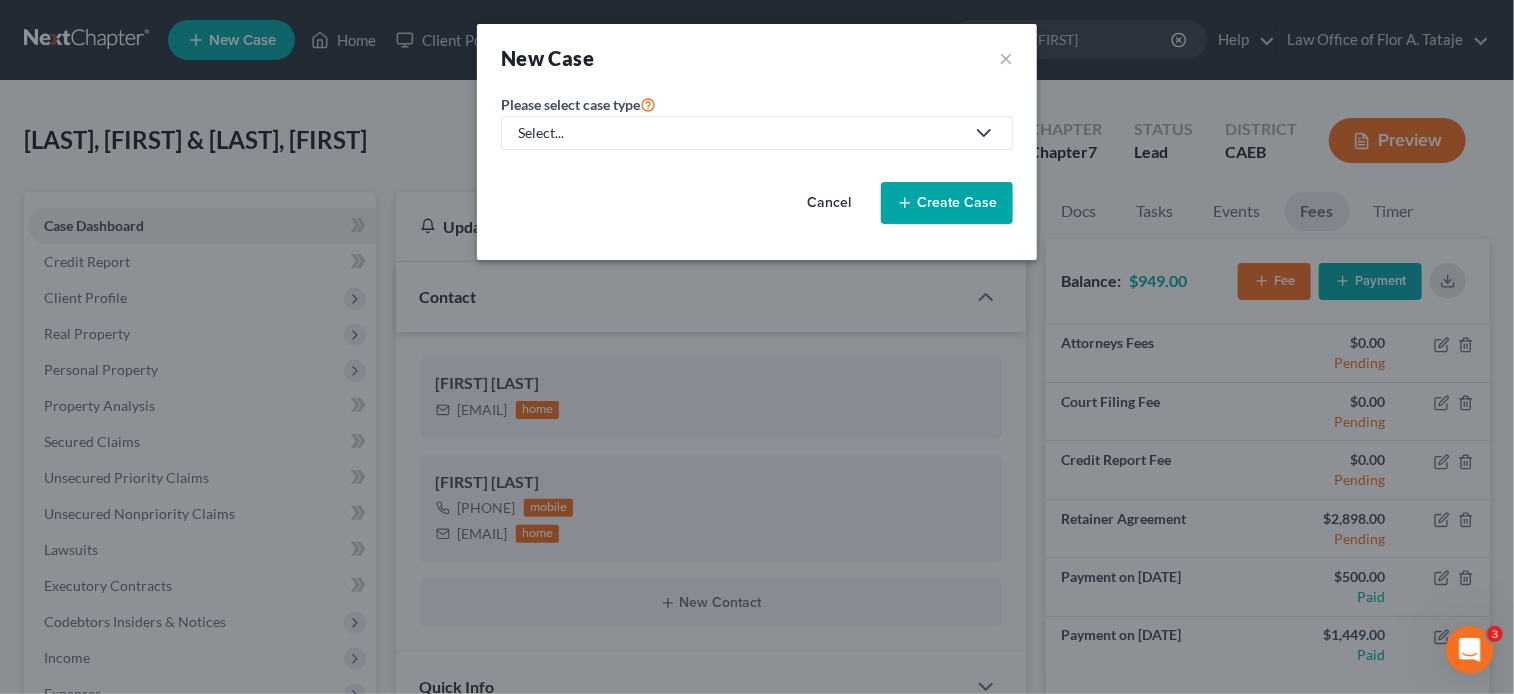 click on "Select..." at bounding box center (741, 133) 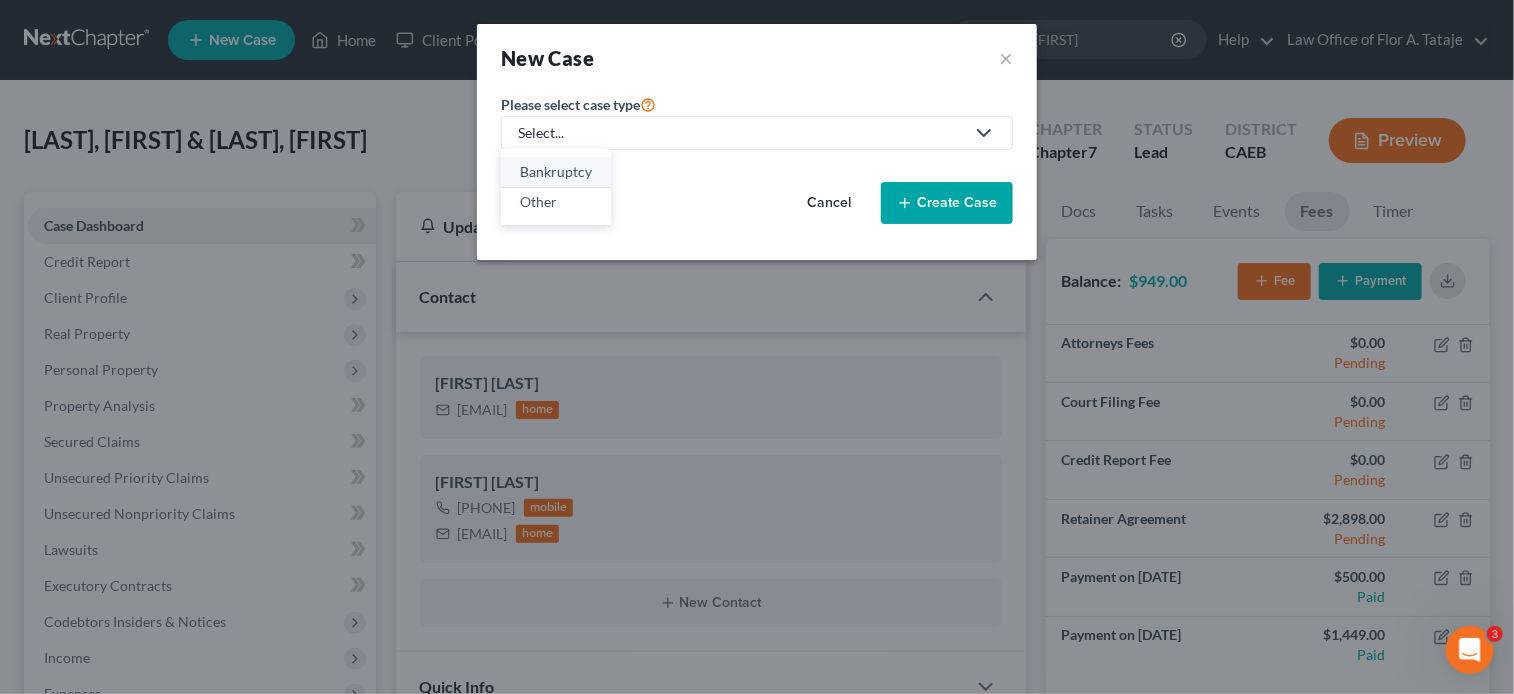 click on "Bankruptcy" at bounding box center (556, 172) 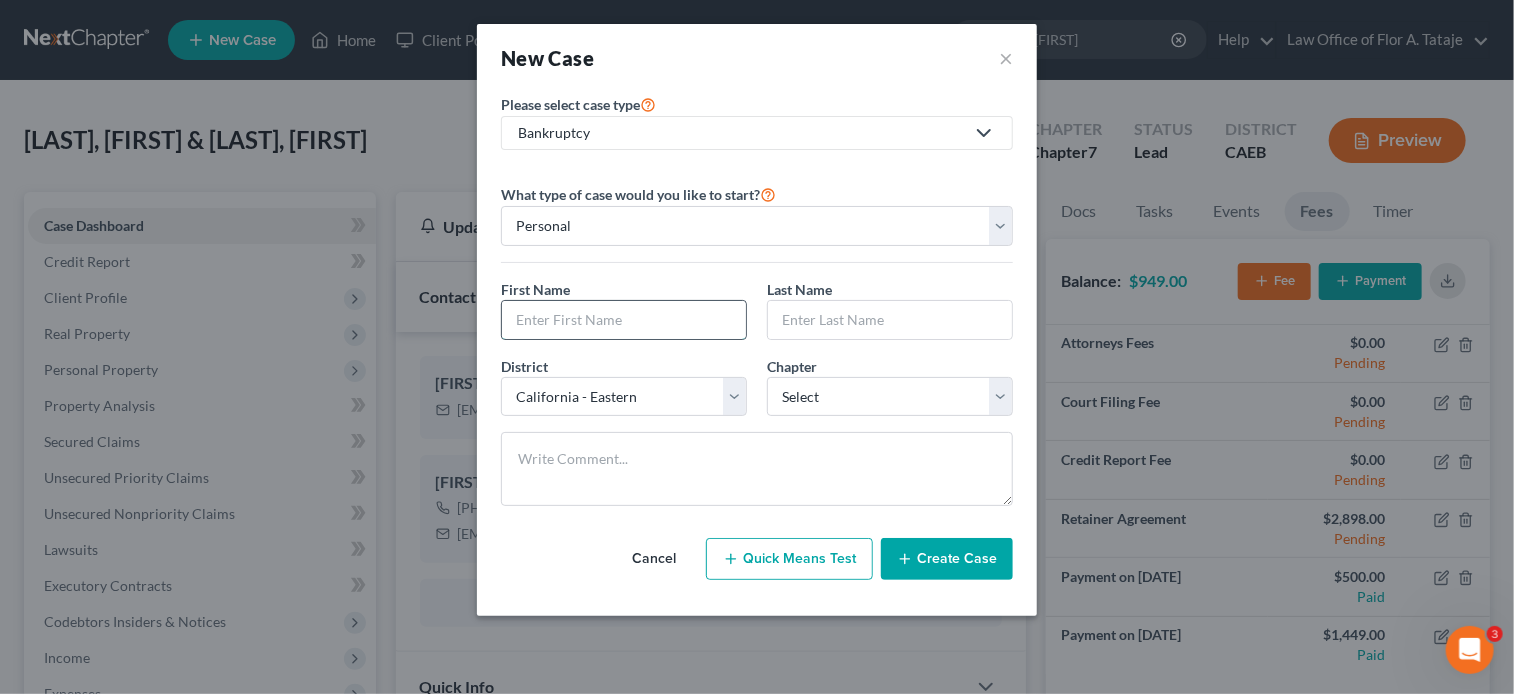 click at bounding box center [624, 320] 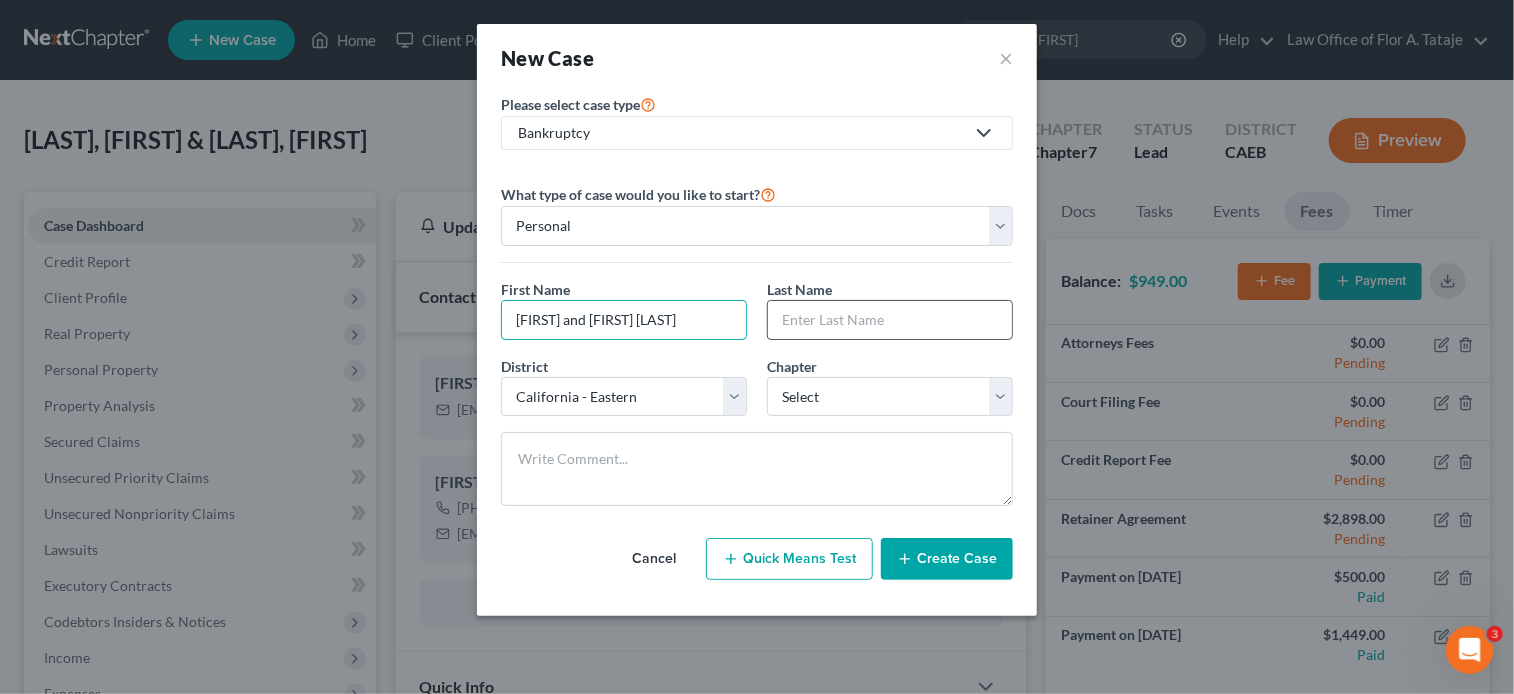 type on "[FIRST] and [FIRST] [LAST]" 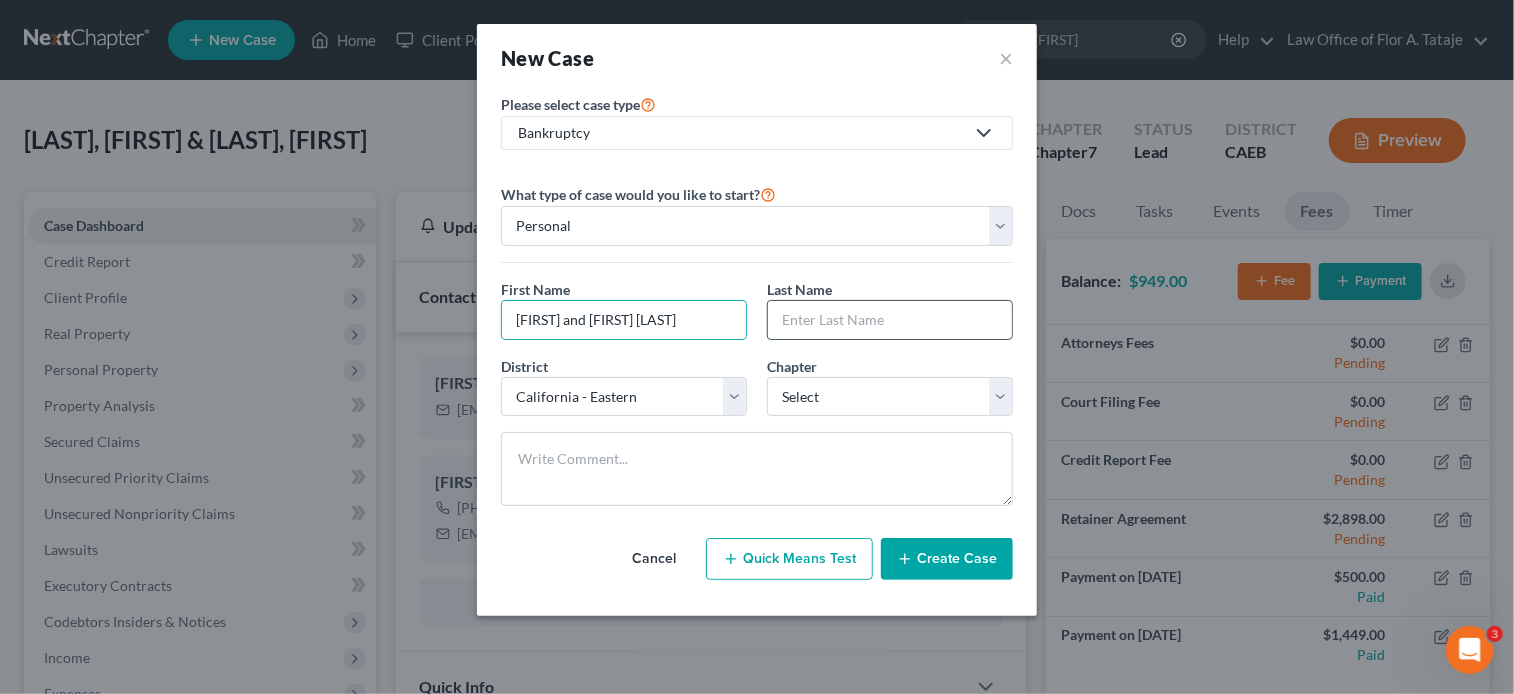 click at bounding box center [890, 320] 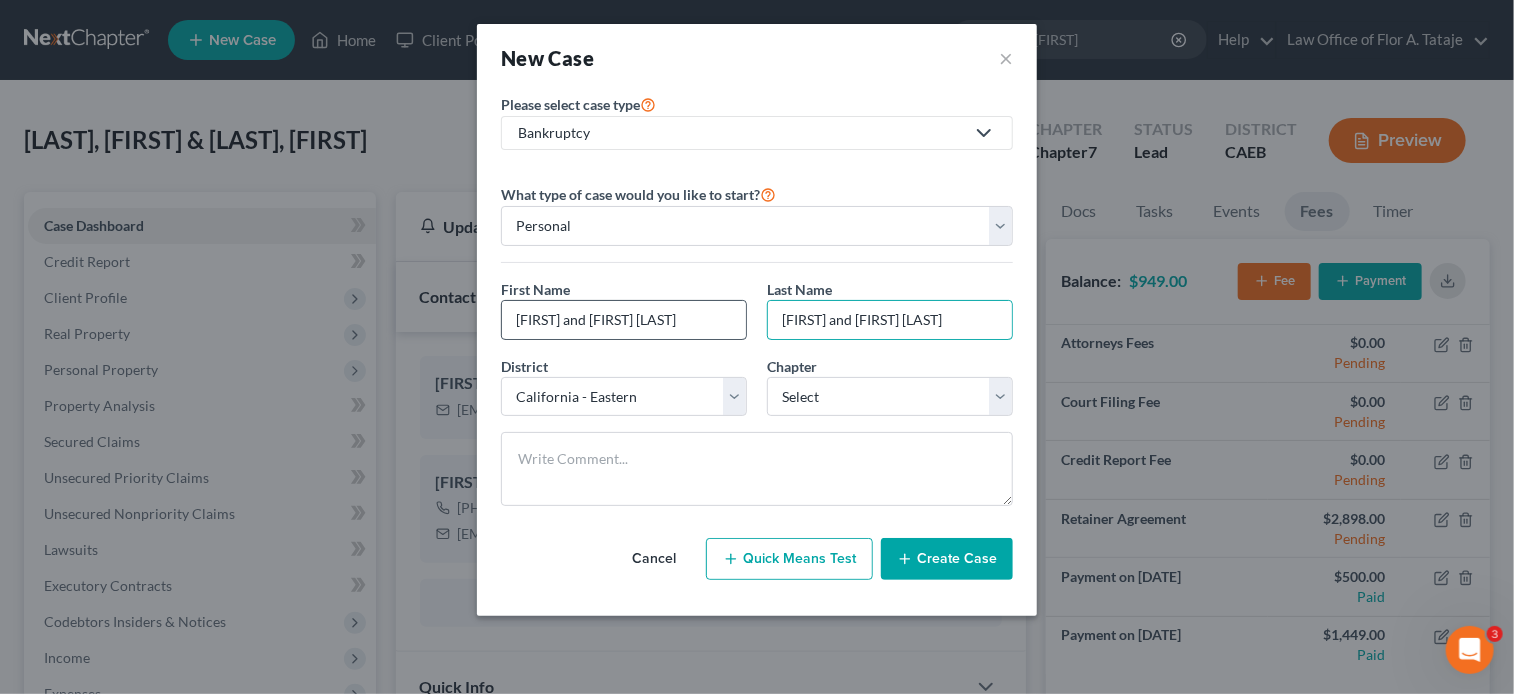 type on "[FIRST] and [FIRST] [LAST]" 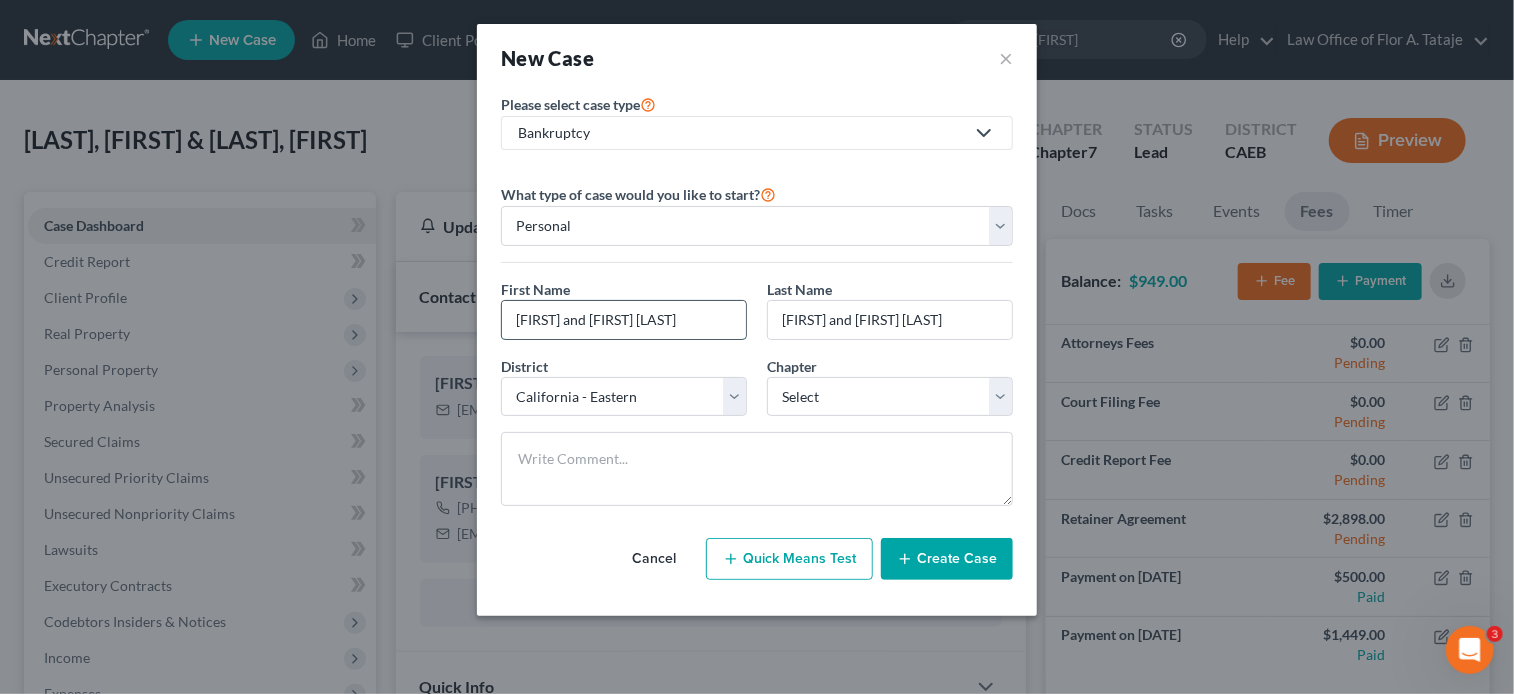 drag, startPoint x: 634, startPoint y: 325, endPoint x: 553, endPoint y: 324, distance: 81.00617 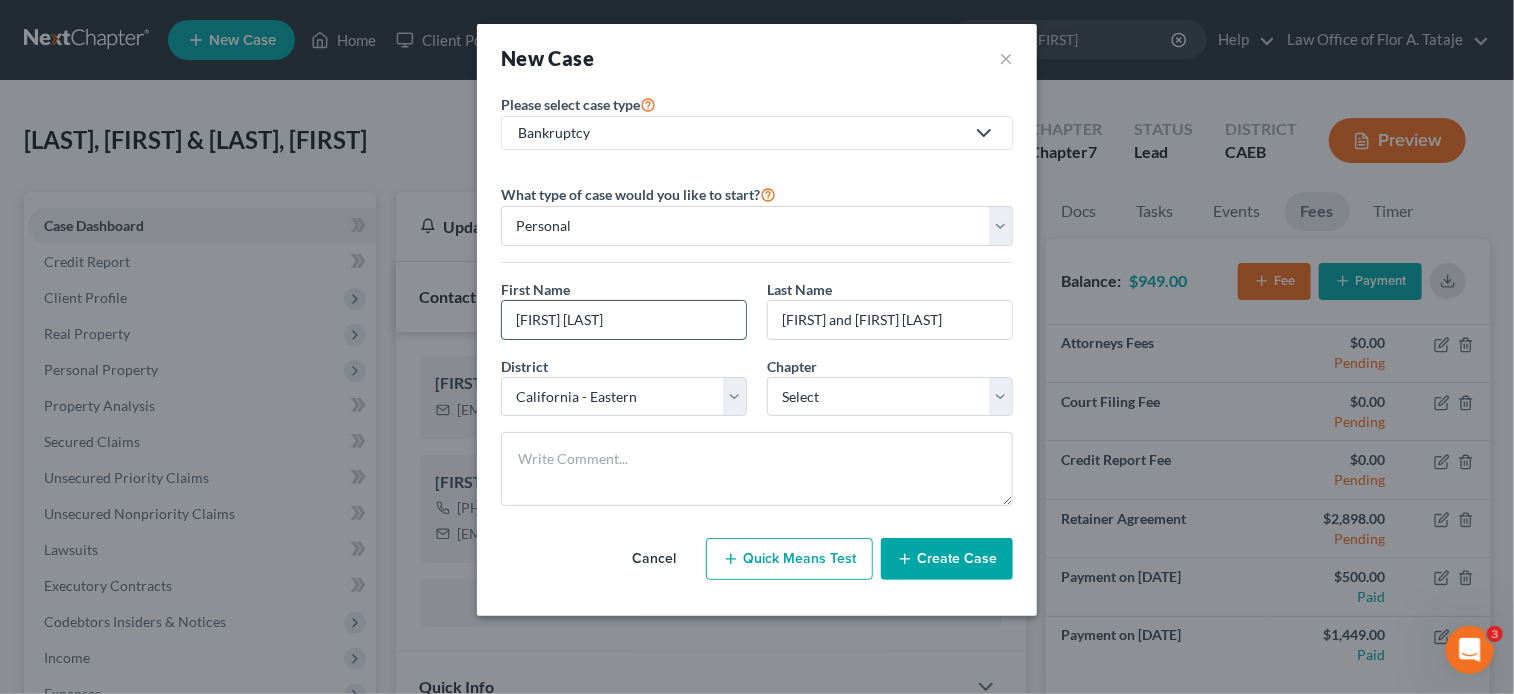 drag, startPoint x: 660, startPoint y: 308, endPoint x: 567, endPoint y: 313, distance: 93.13431 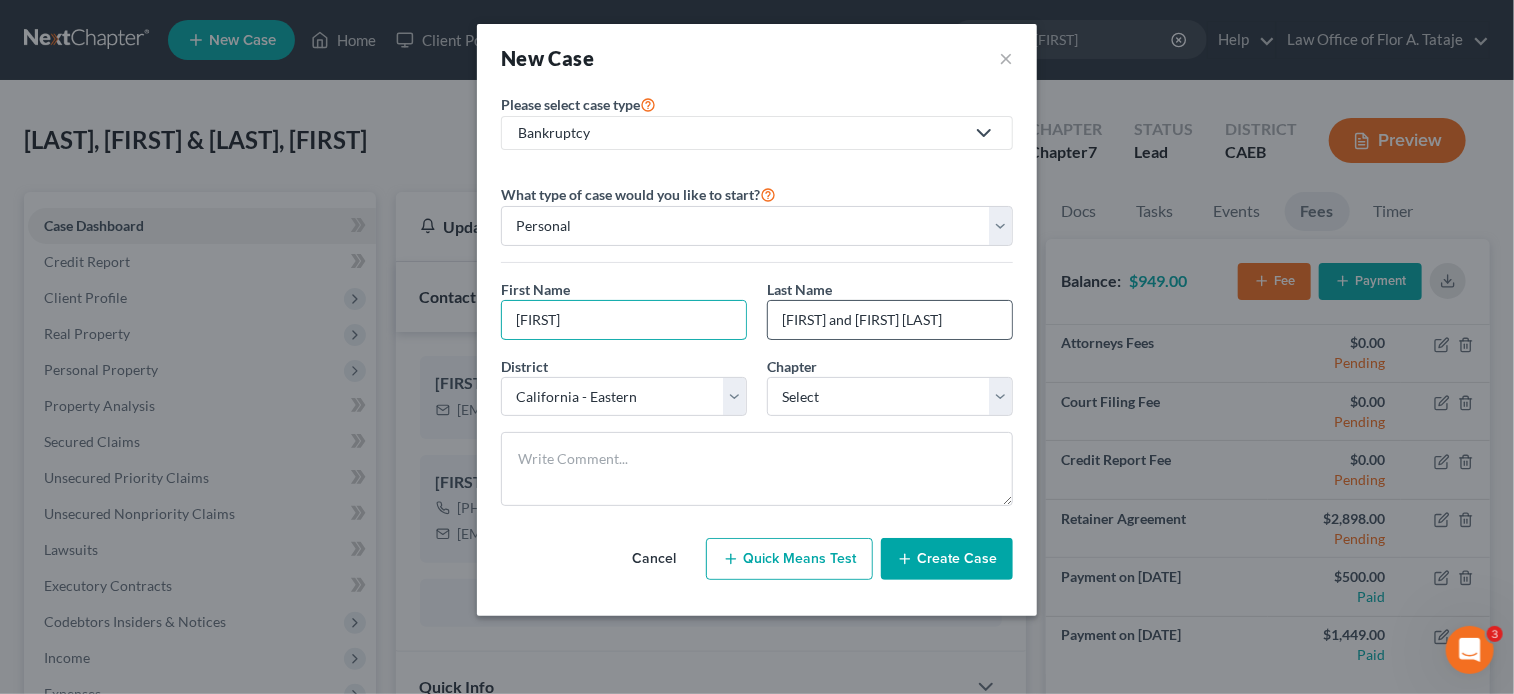 type on "[FIRST]" 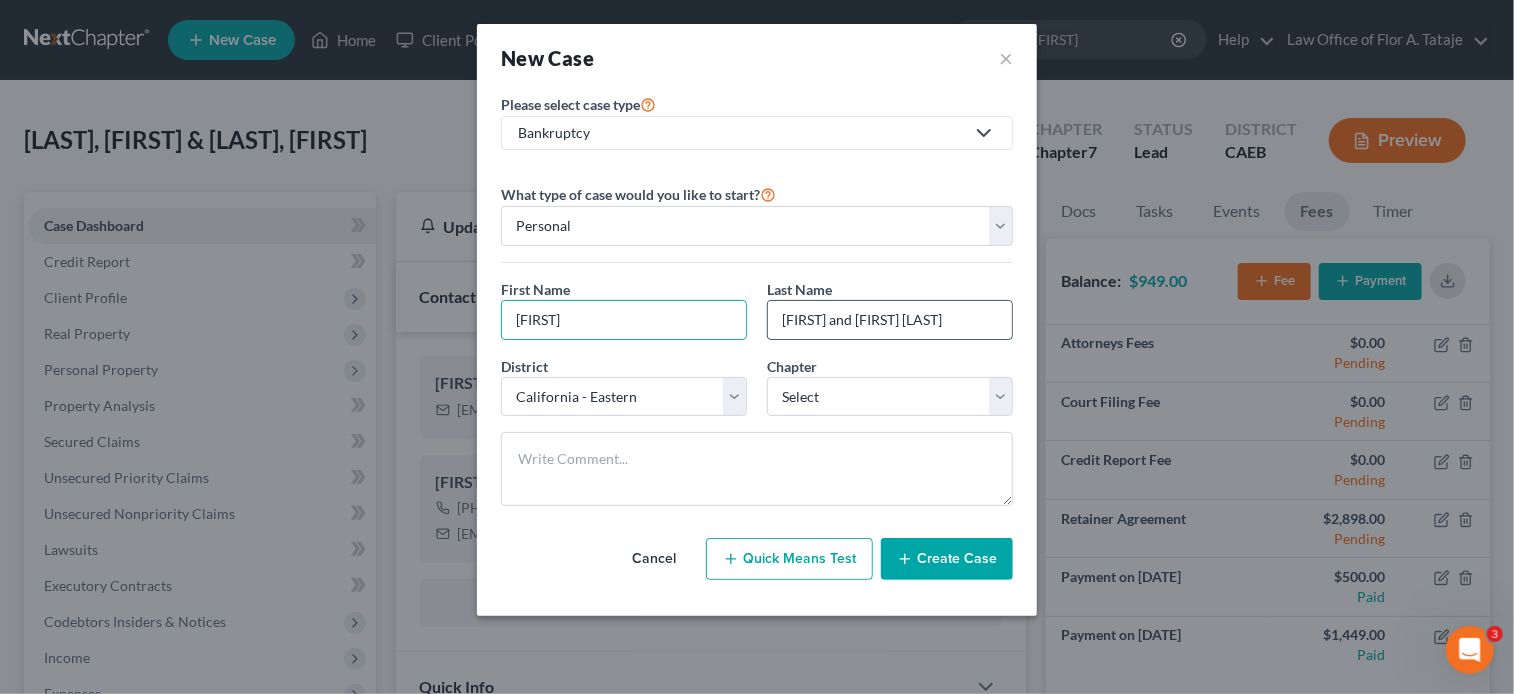 click on "[FIRST] and [FIRST] [LAST]" at bounding box center [890, 320] 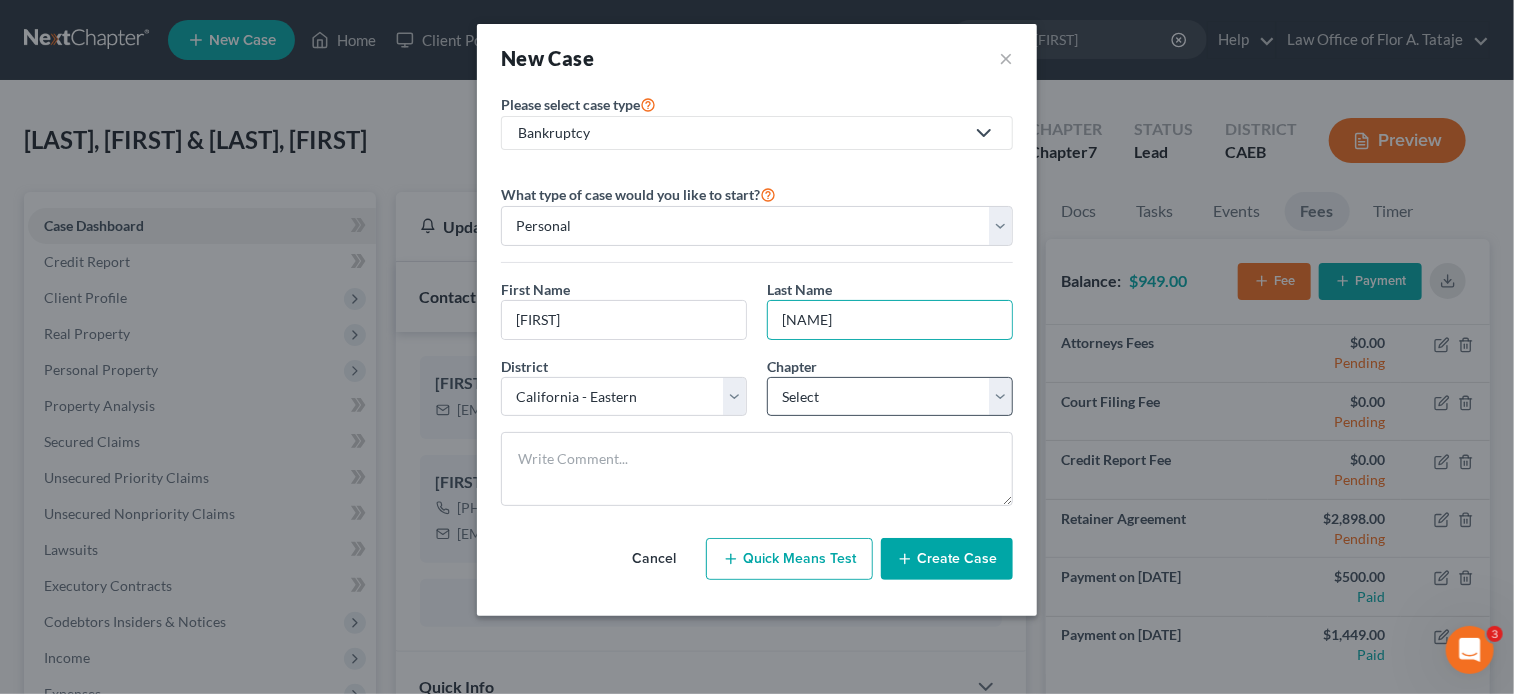 type on "[NAME]" 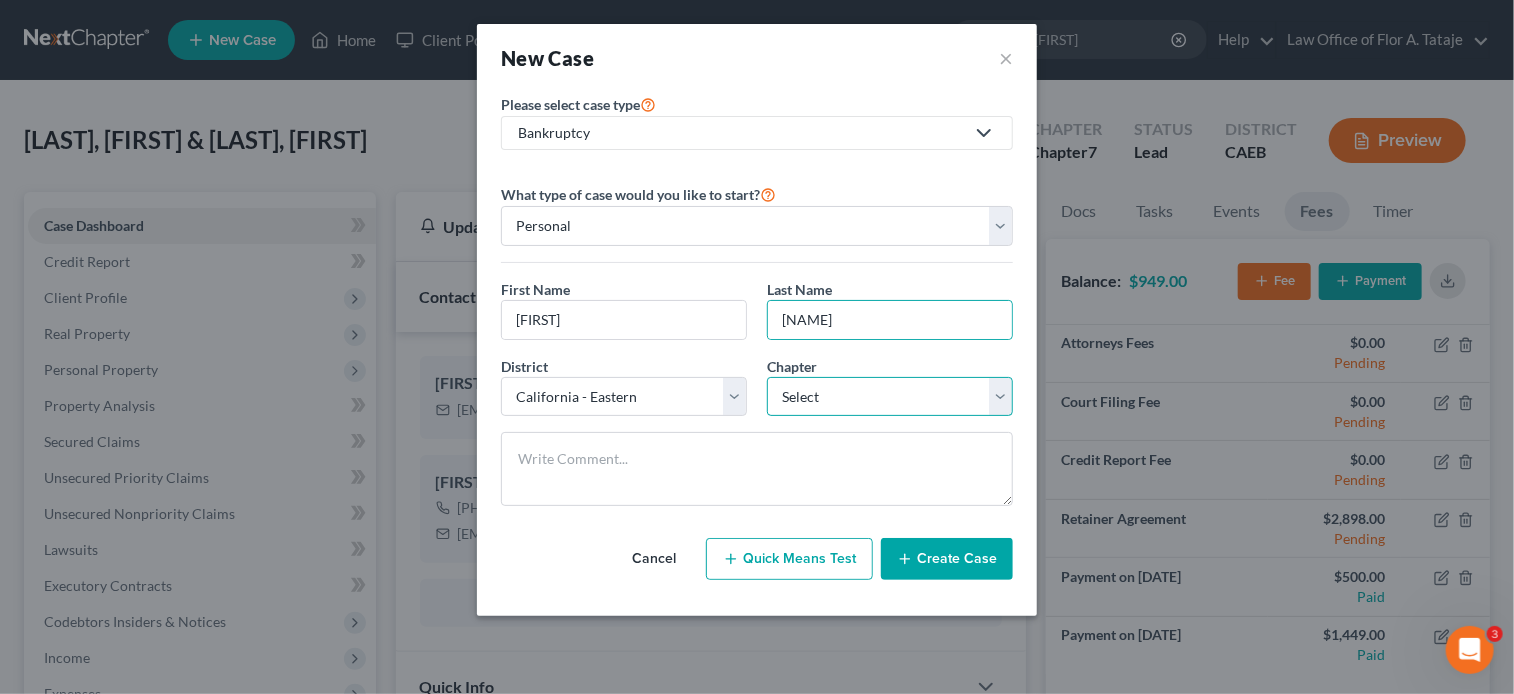 click on "Select 7 11 12 13" at bounding box center (890, 397) 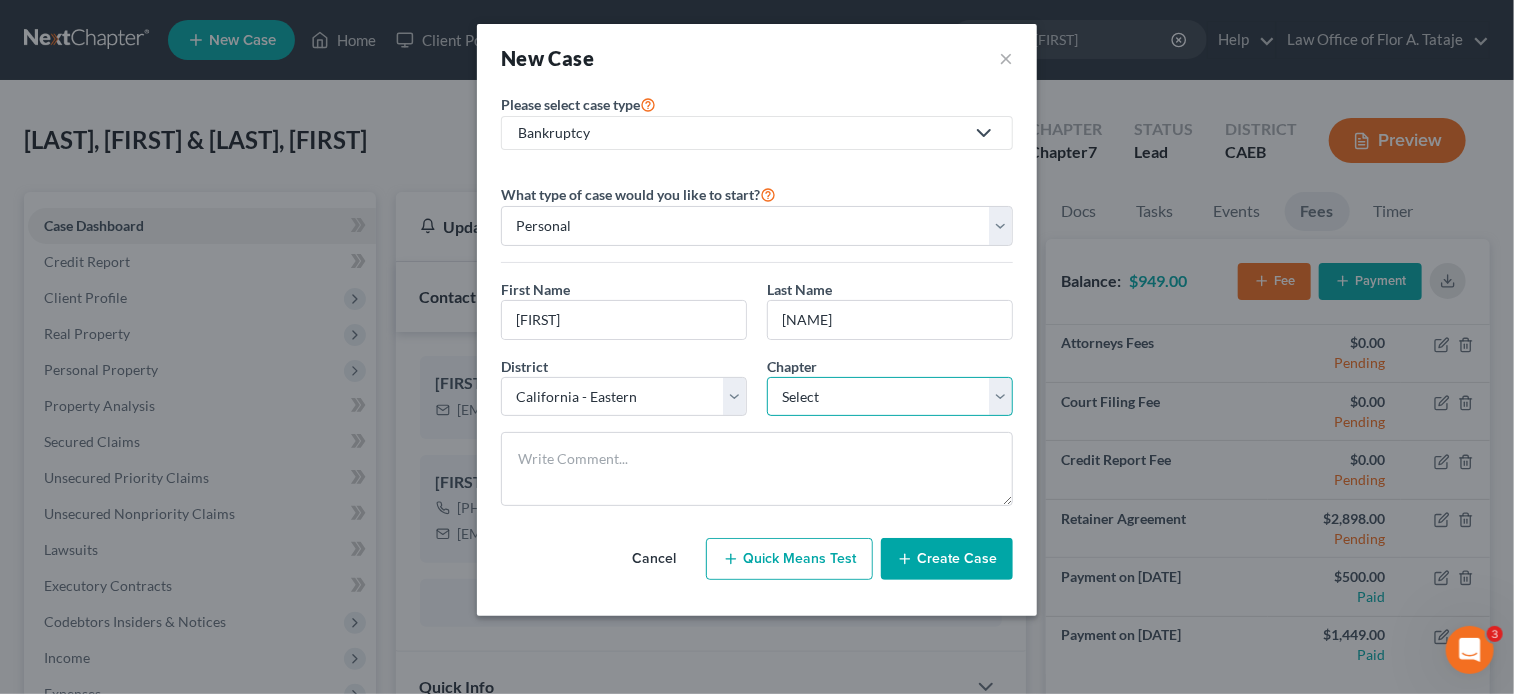 select on "0" 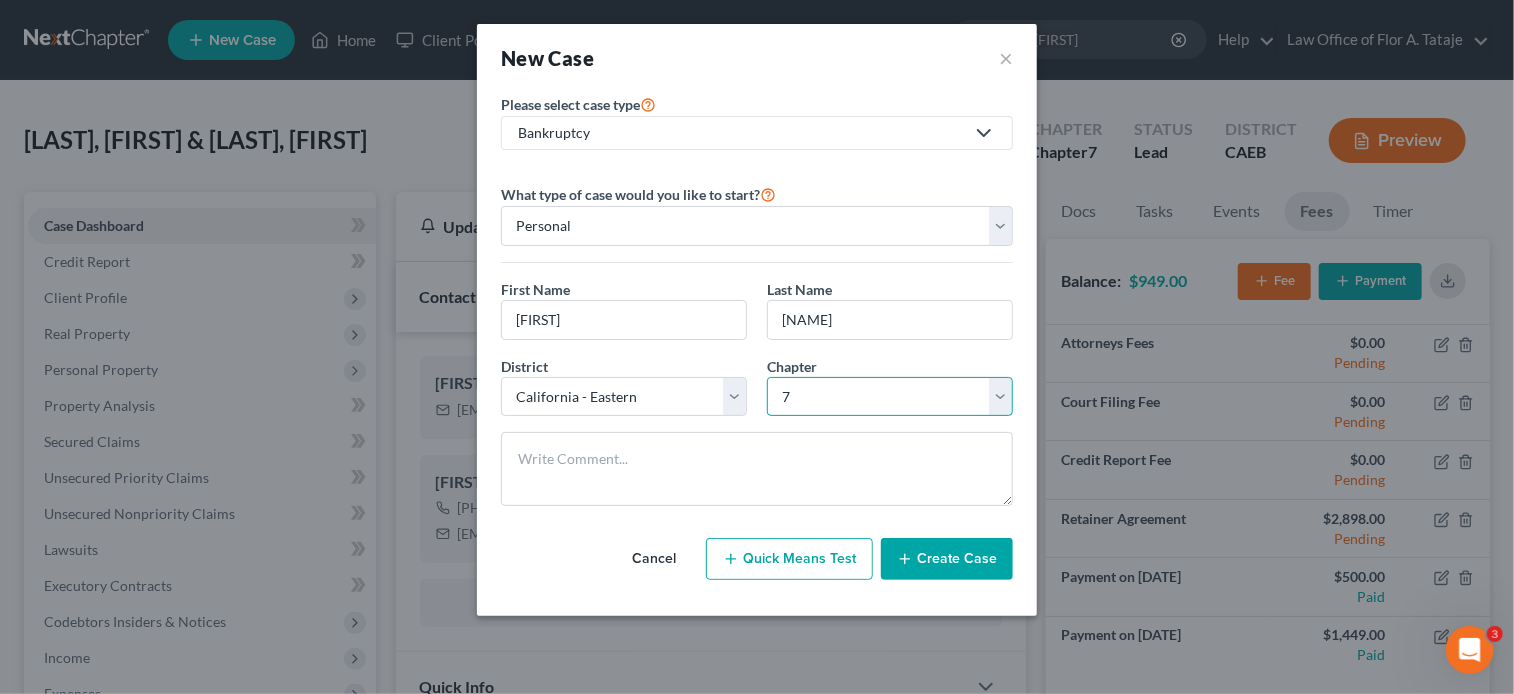 click on "Select 7 11 12 13" at bounding box center (890, 397) 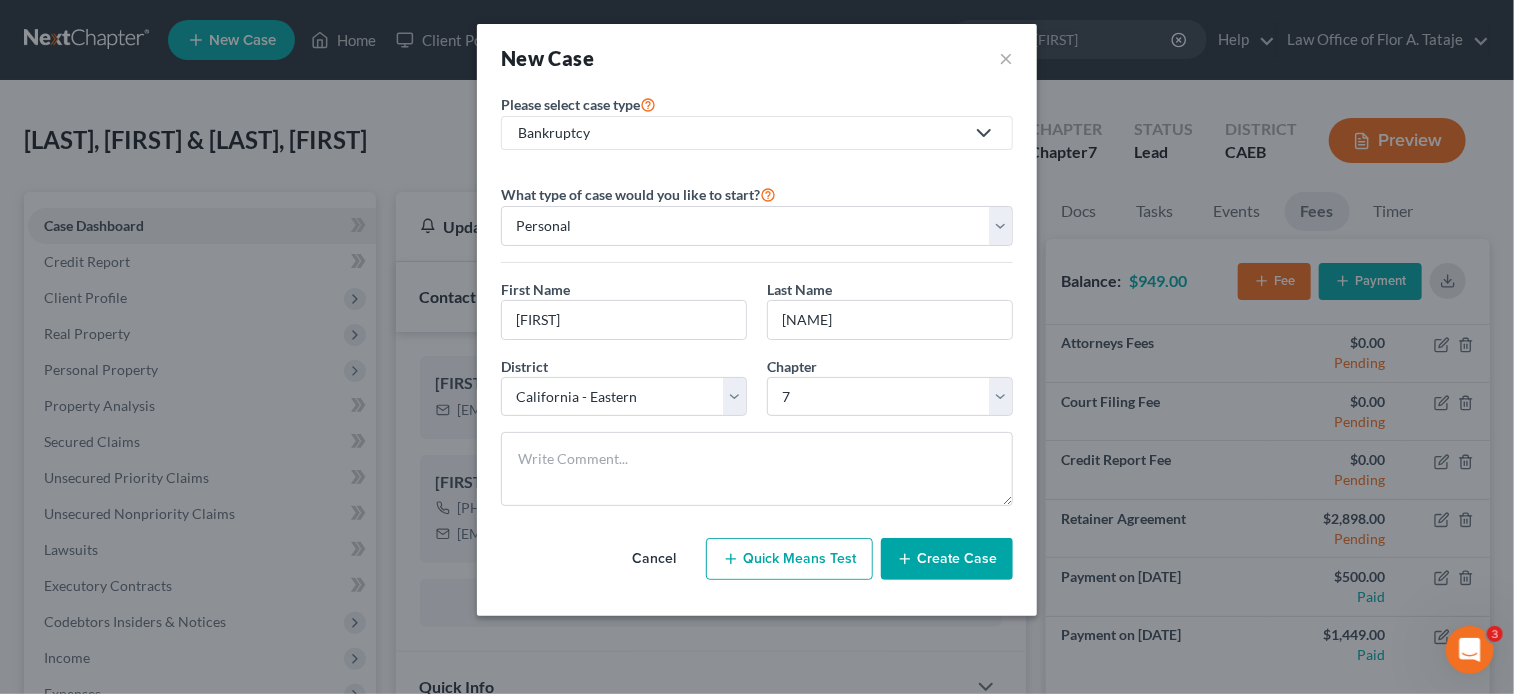 click 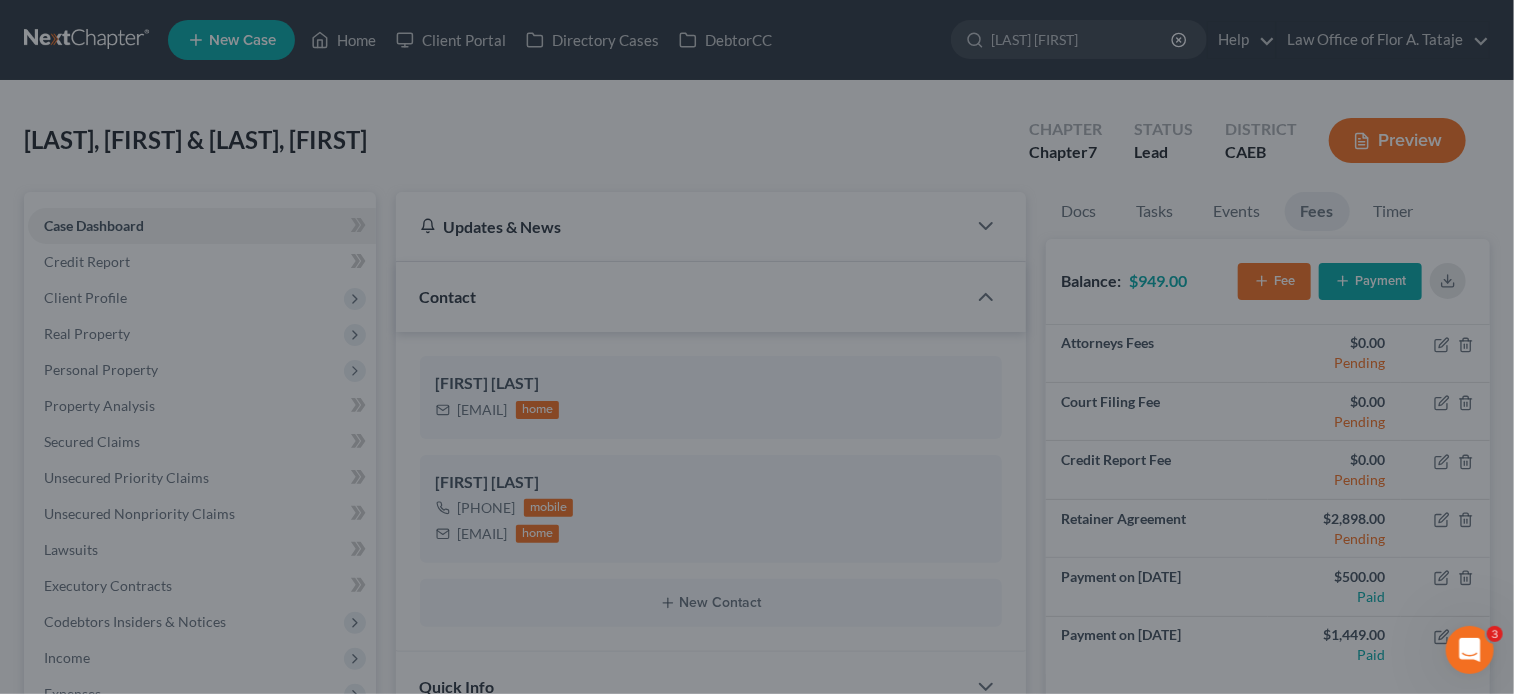type 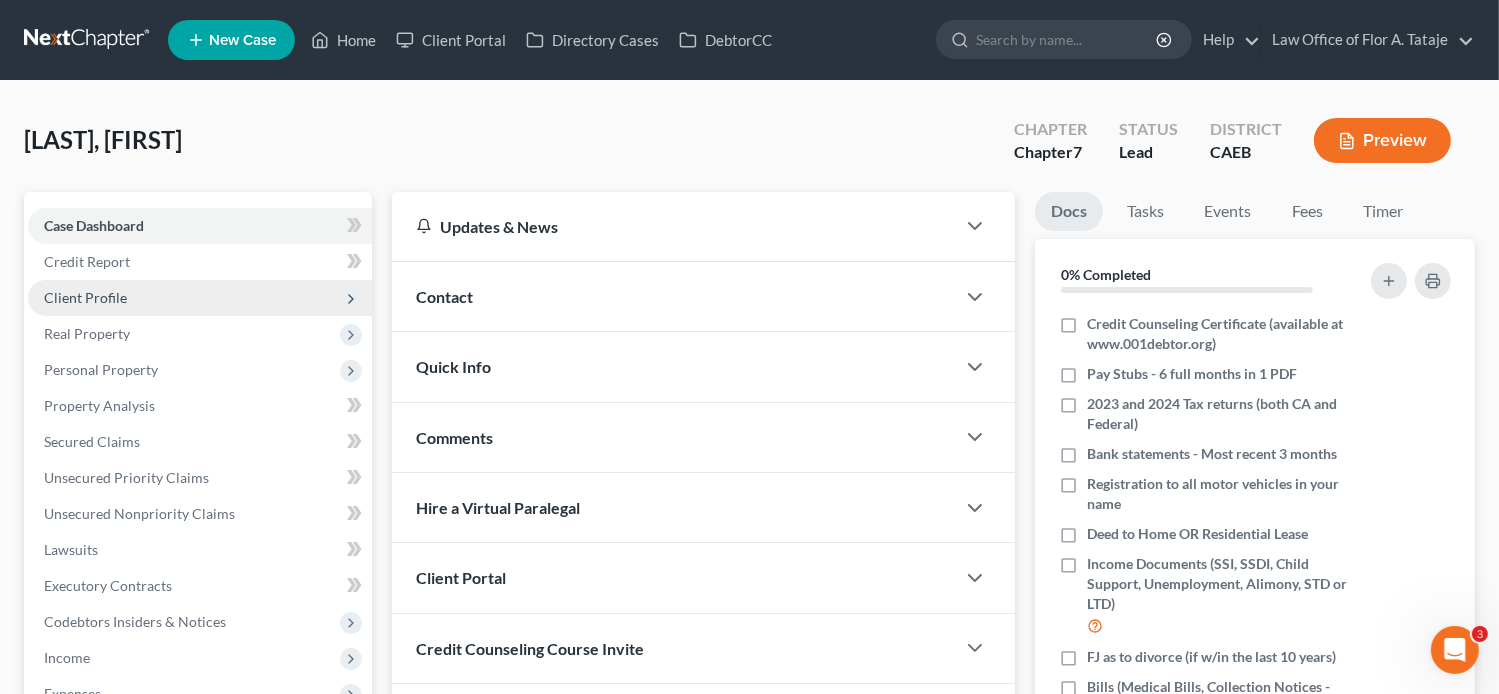 click on "Client Profile" at bounding box center (85, 297) 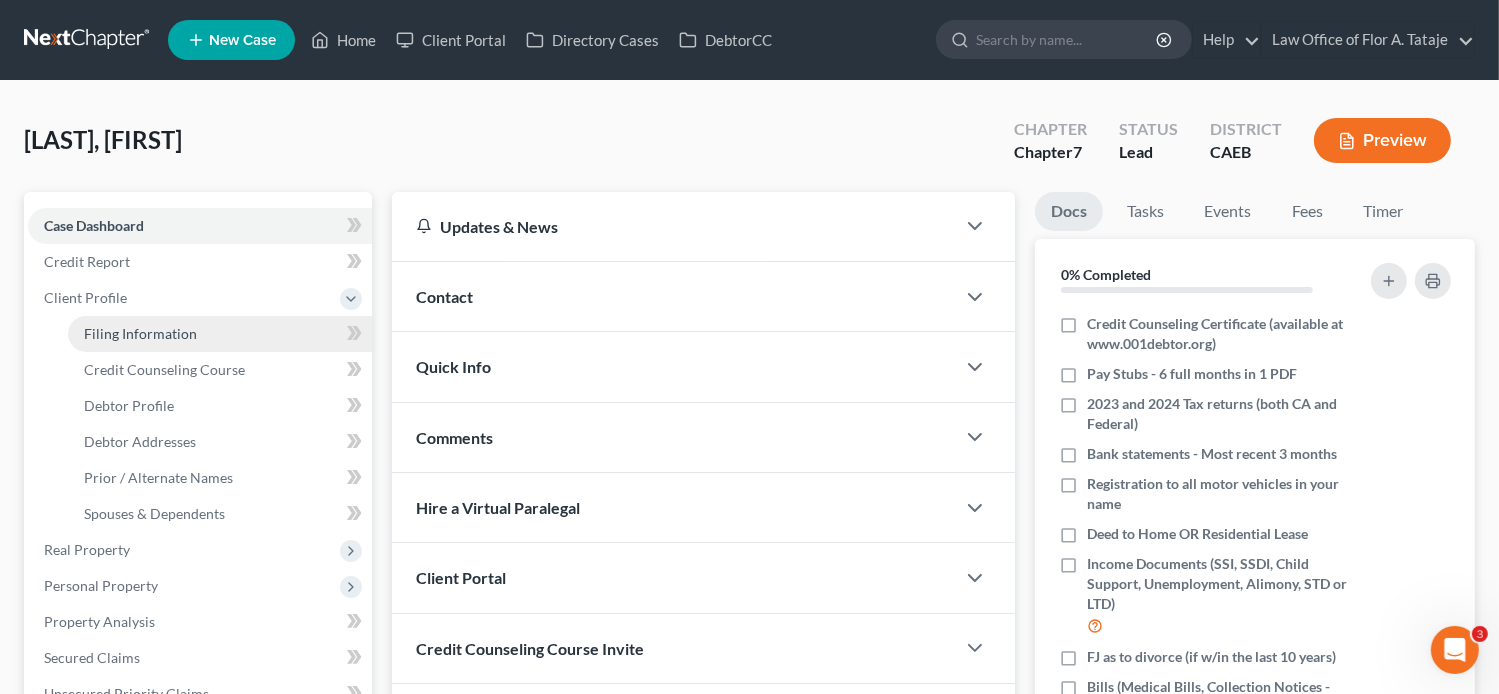 click on "Filing Information" at bounding box center [140, 333] 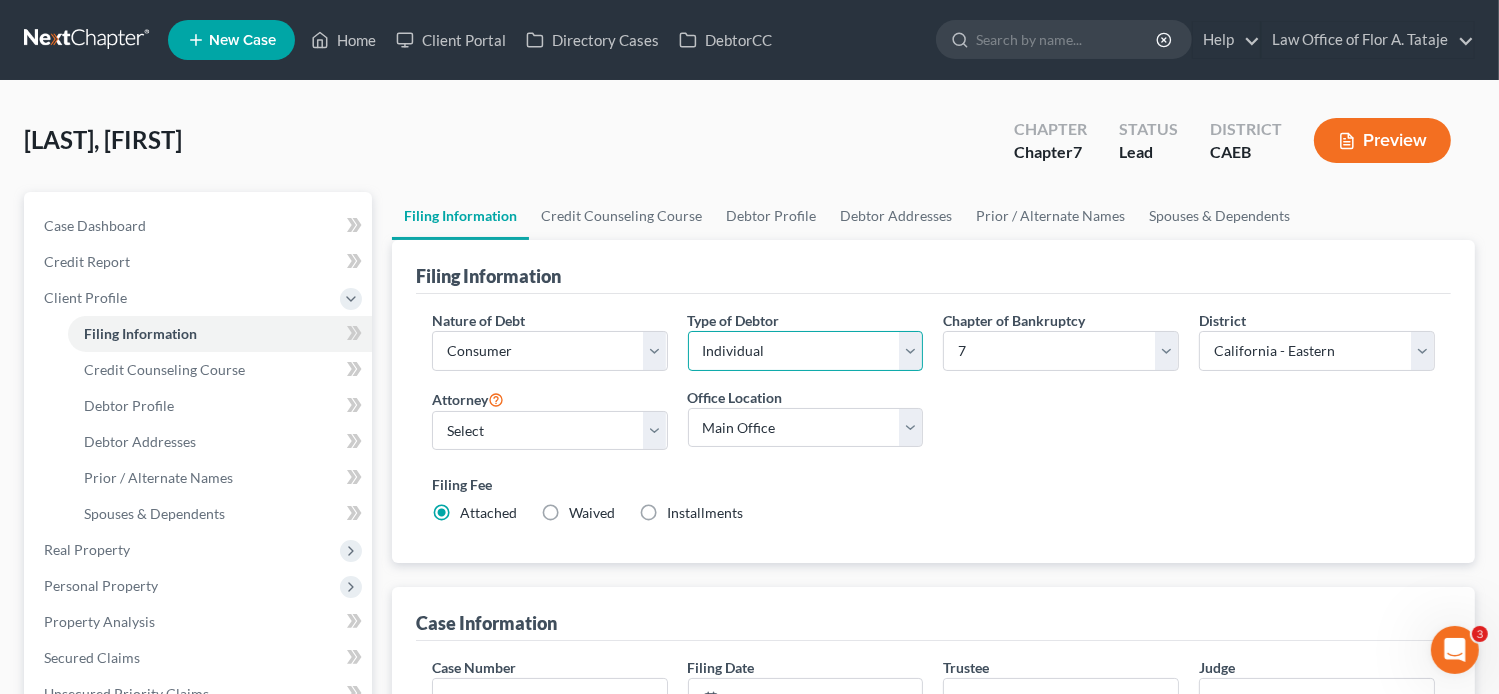 click on "Select Individual Joint" at bounding box center [806, 351] 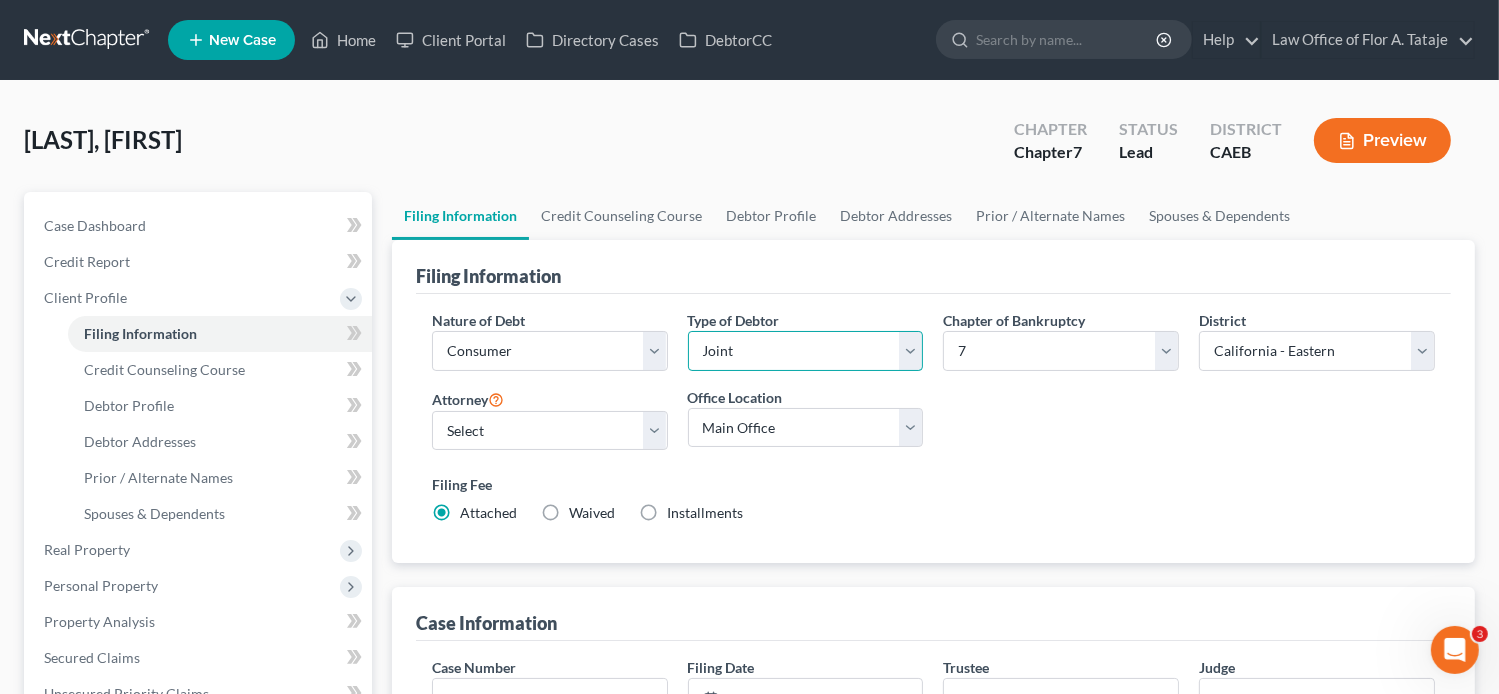 click on "Select Individual Joint" at bounding box center [806, 351] 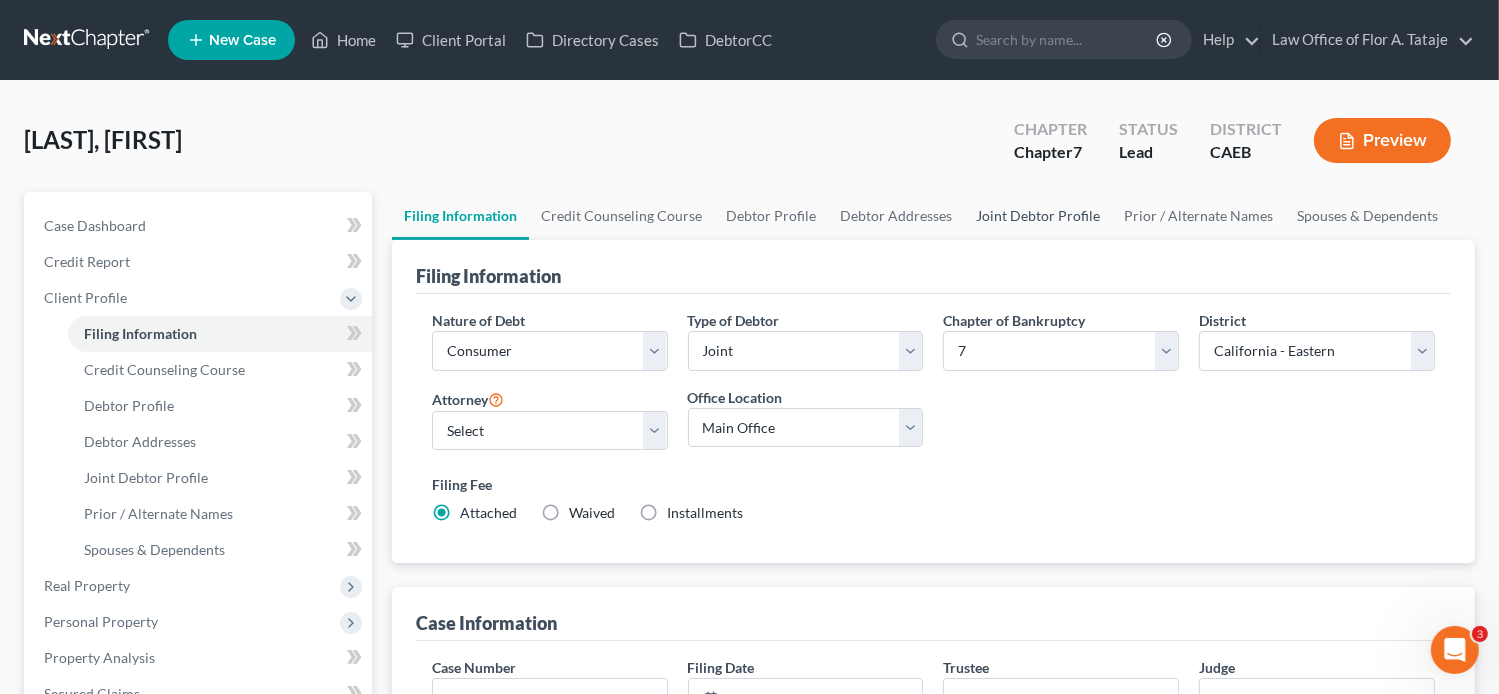 click on "Joint Debtor Profile" at bounding box center [1038, 216] 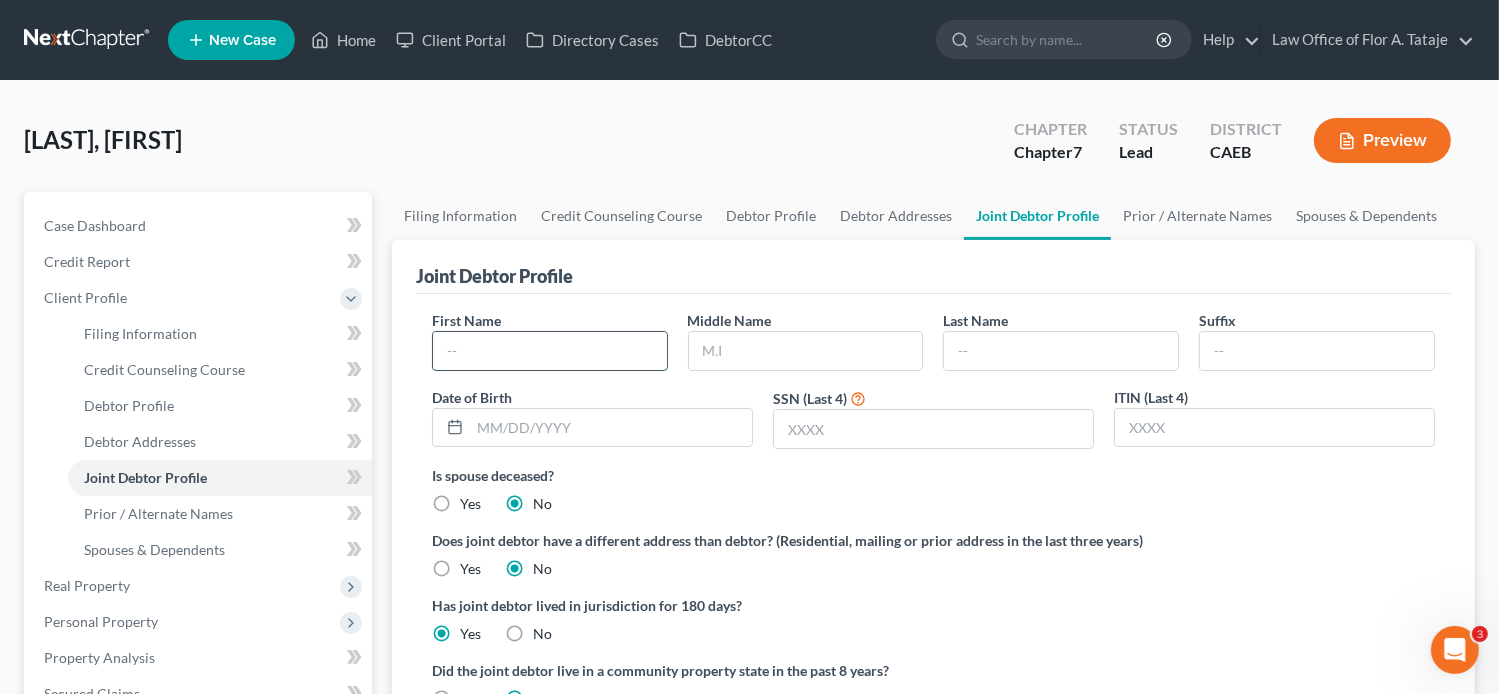 click at bounding box center (550, 351) 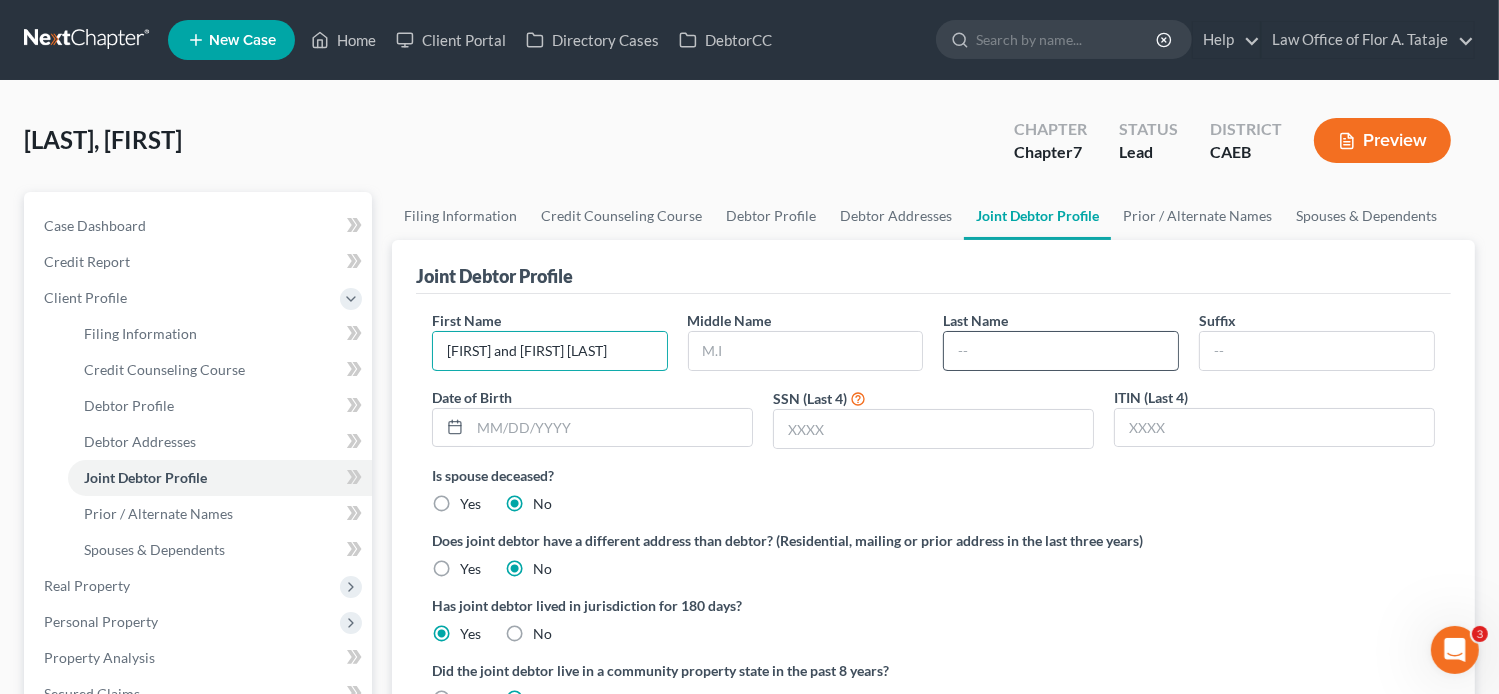 type on "[FIRST] and [FIRST] [LAST]" 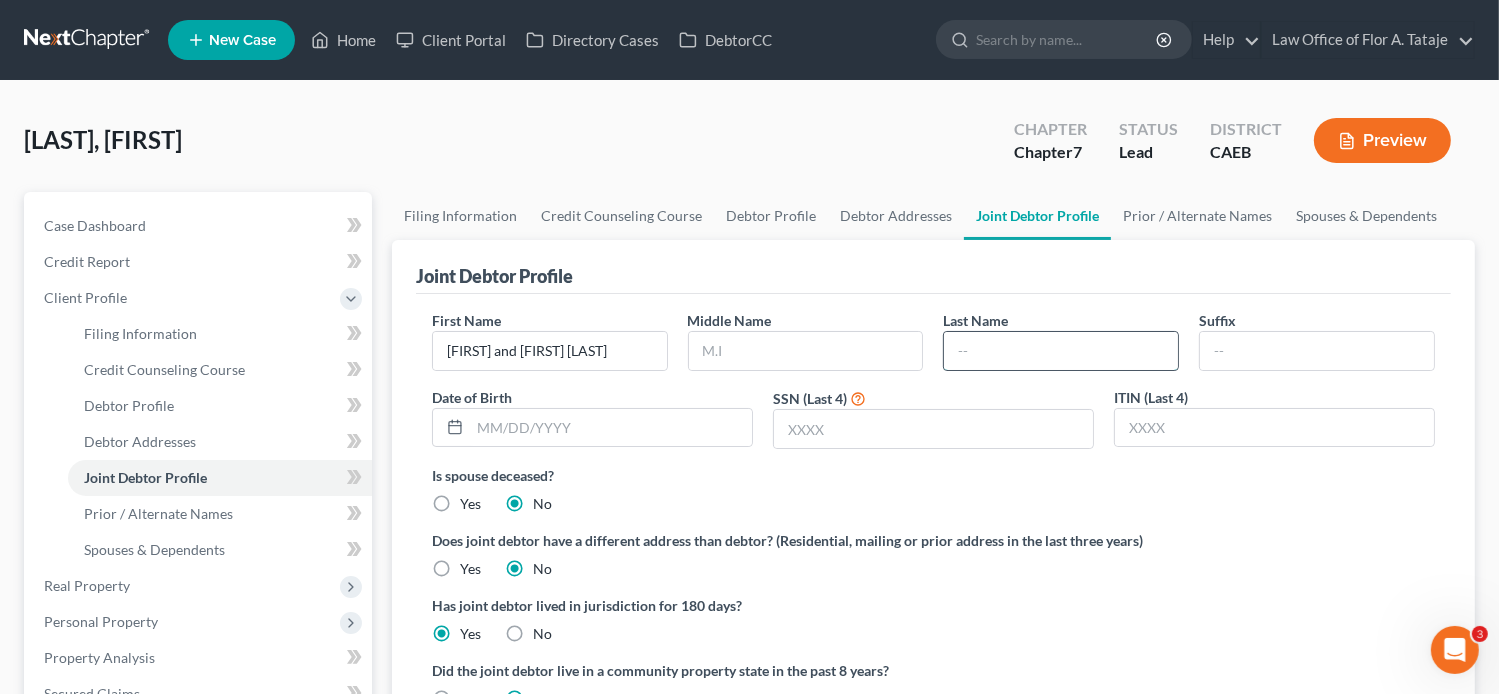 click at bounding box center (1061, 351) 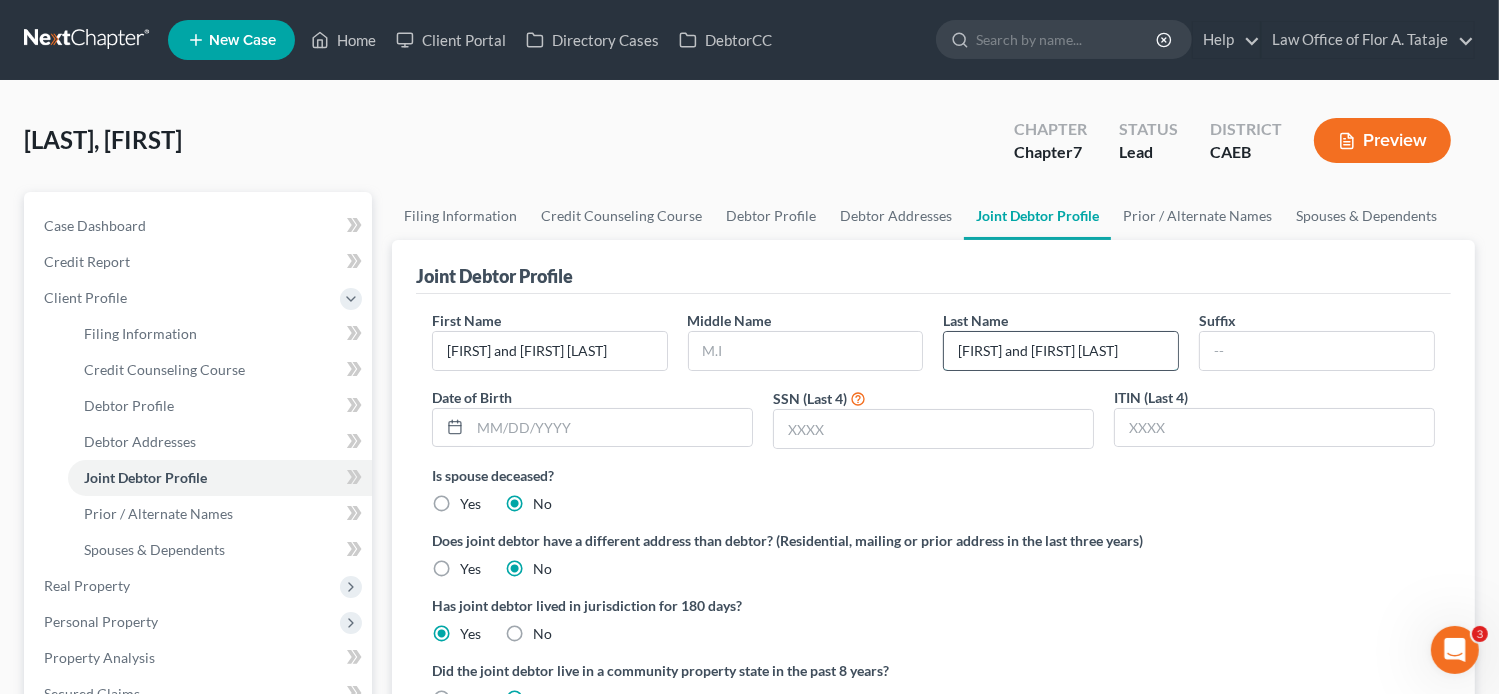 click on "[FIRST] and [FIRST] [LAST]" at bounding box center [1061, 351] 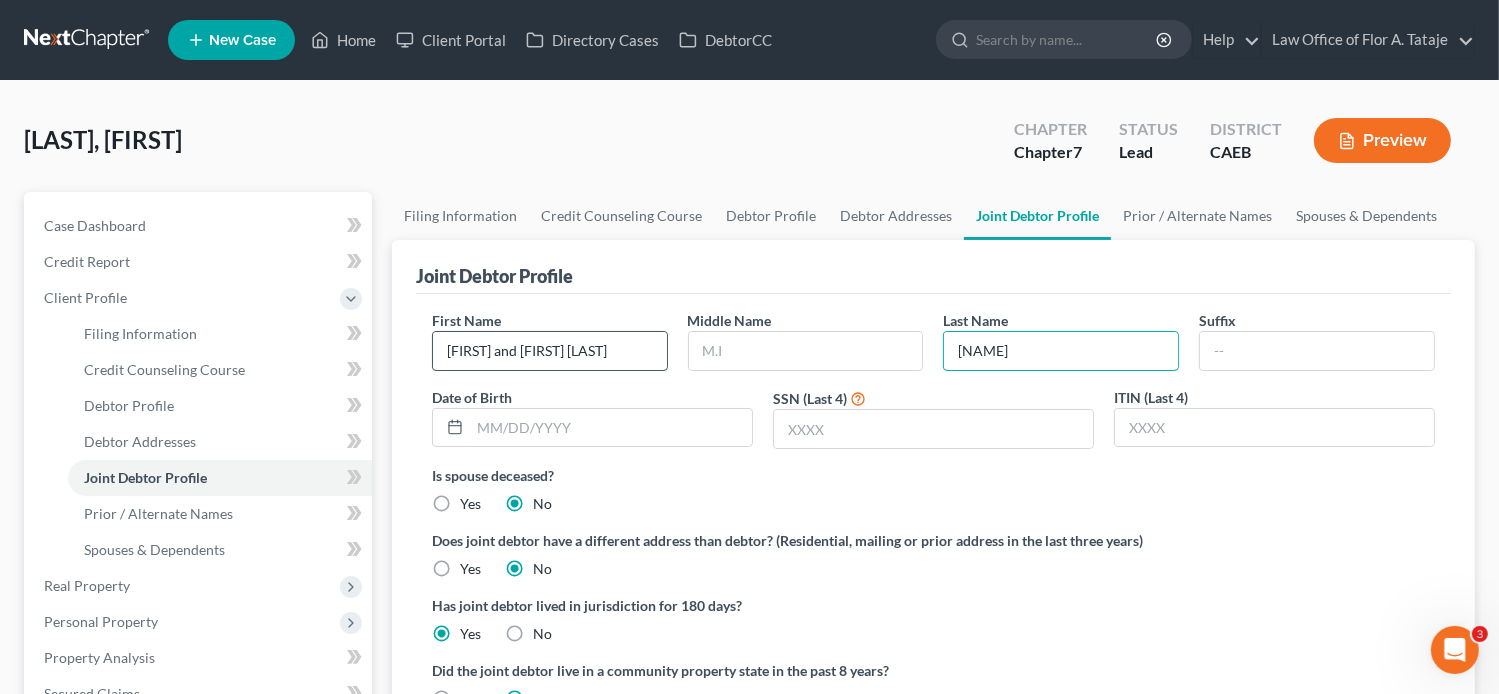 type on "[NAME]" 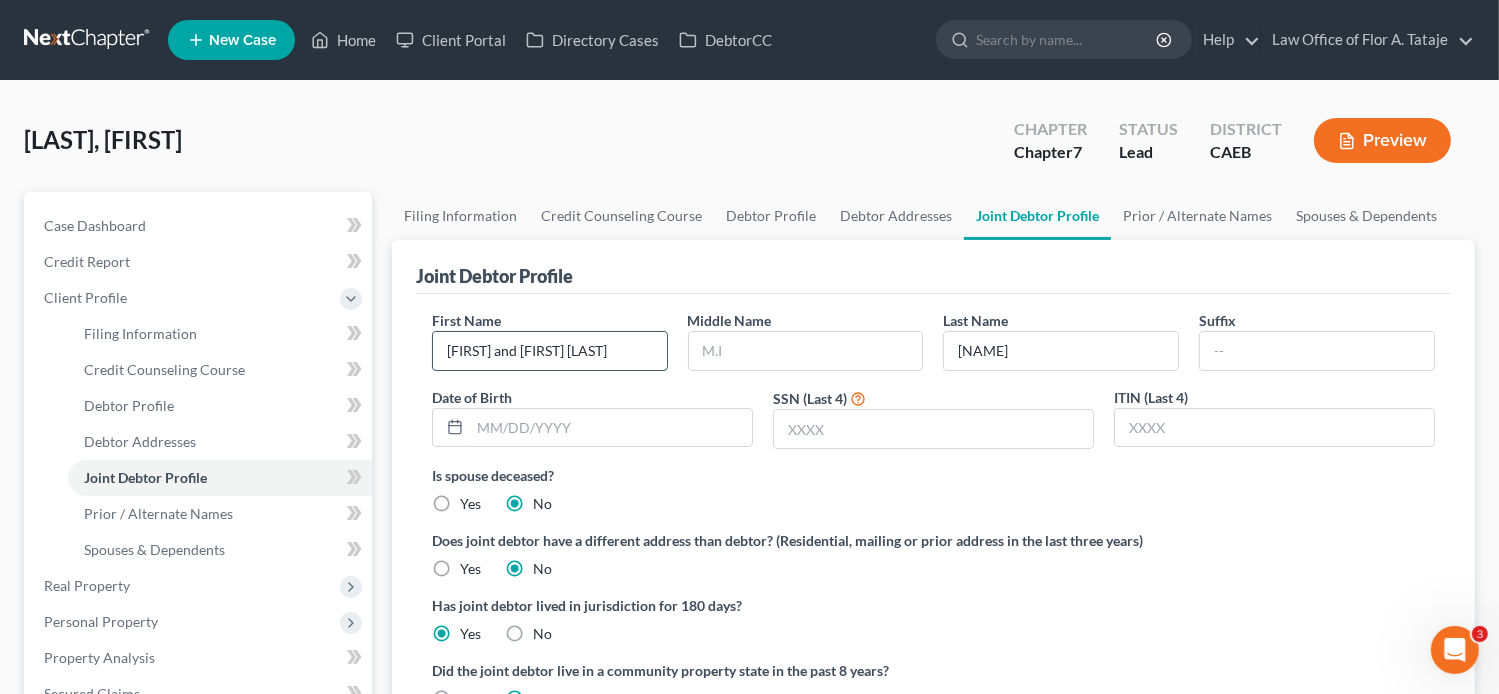 drag, startPoint x: 609, startPoint y: 355, endPoint x: 508, endPoint y: 353, distance: 101.0198 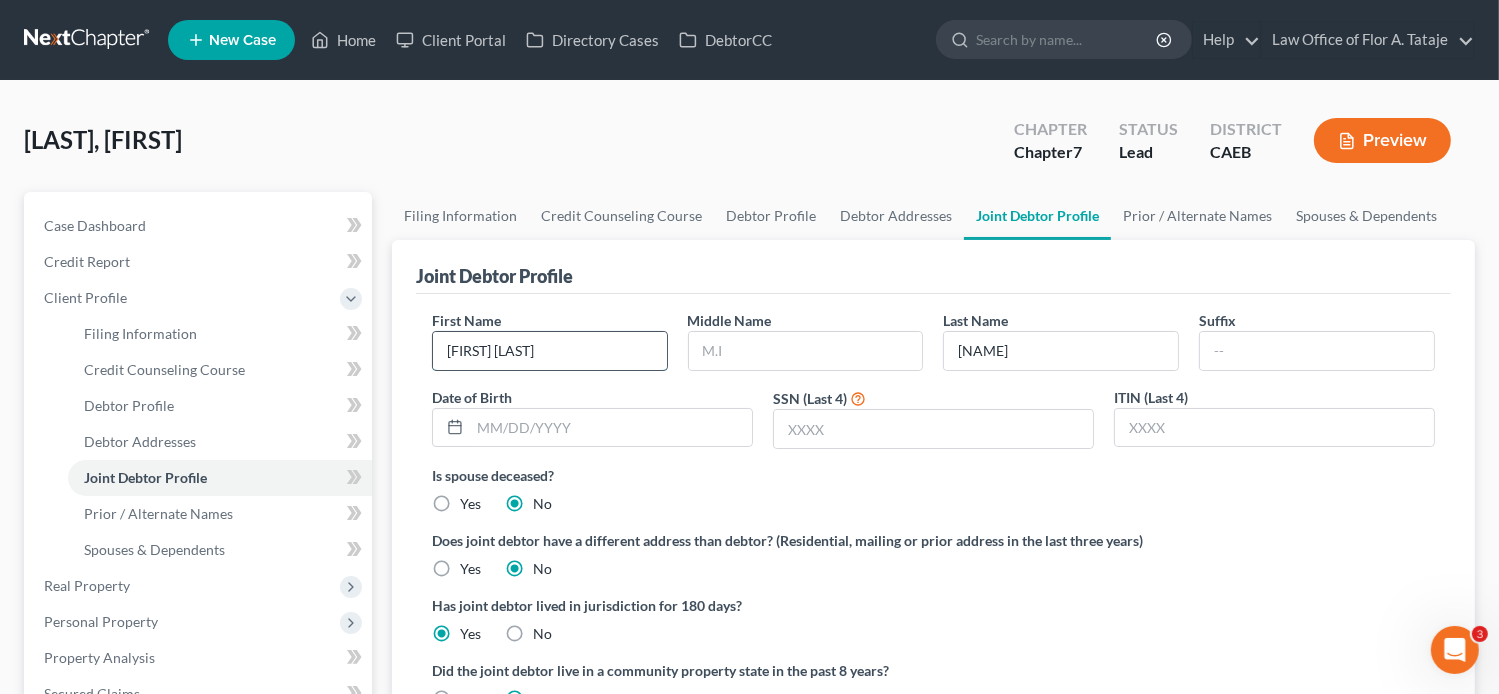 click on "[FIRST] [LAST]" at bounding box center (550, 351) 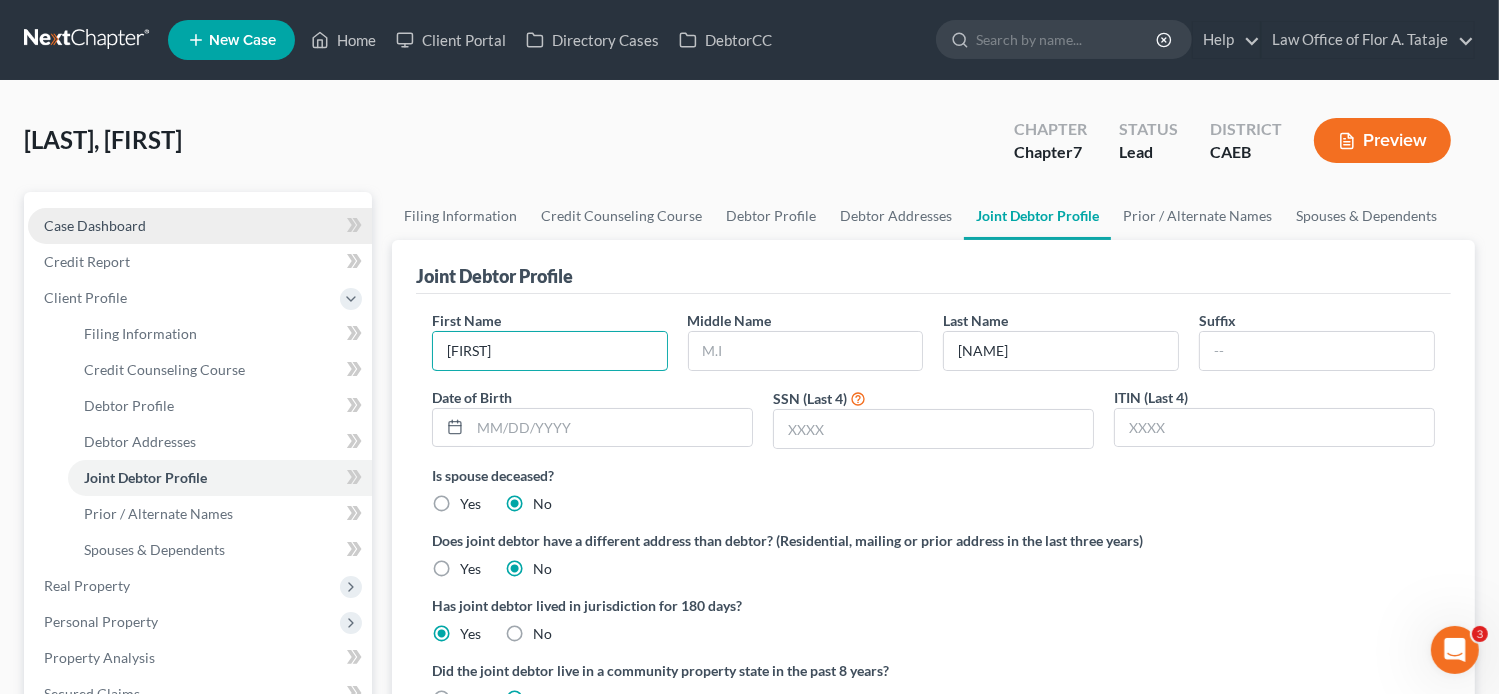 type on "[FIRST]" 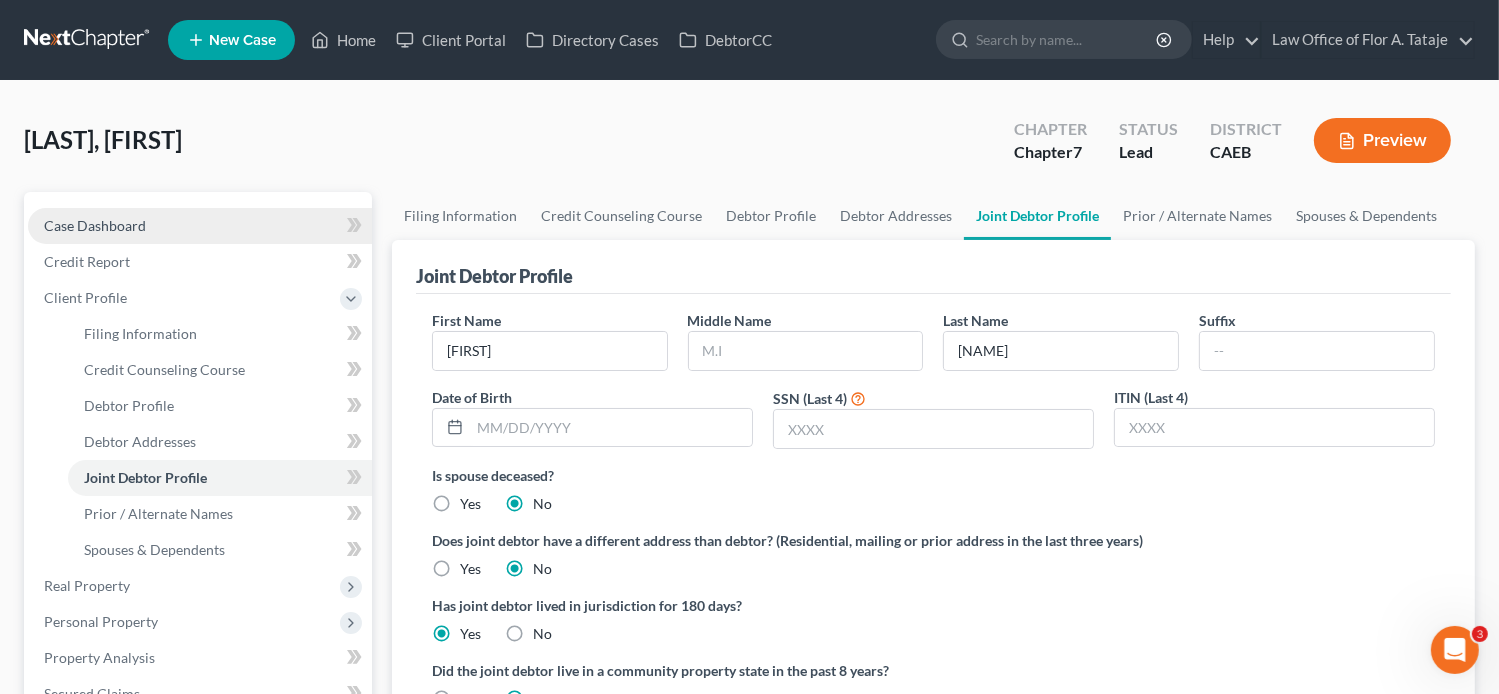 click on "Case Dashboard" at bounding box center (95, 225) 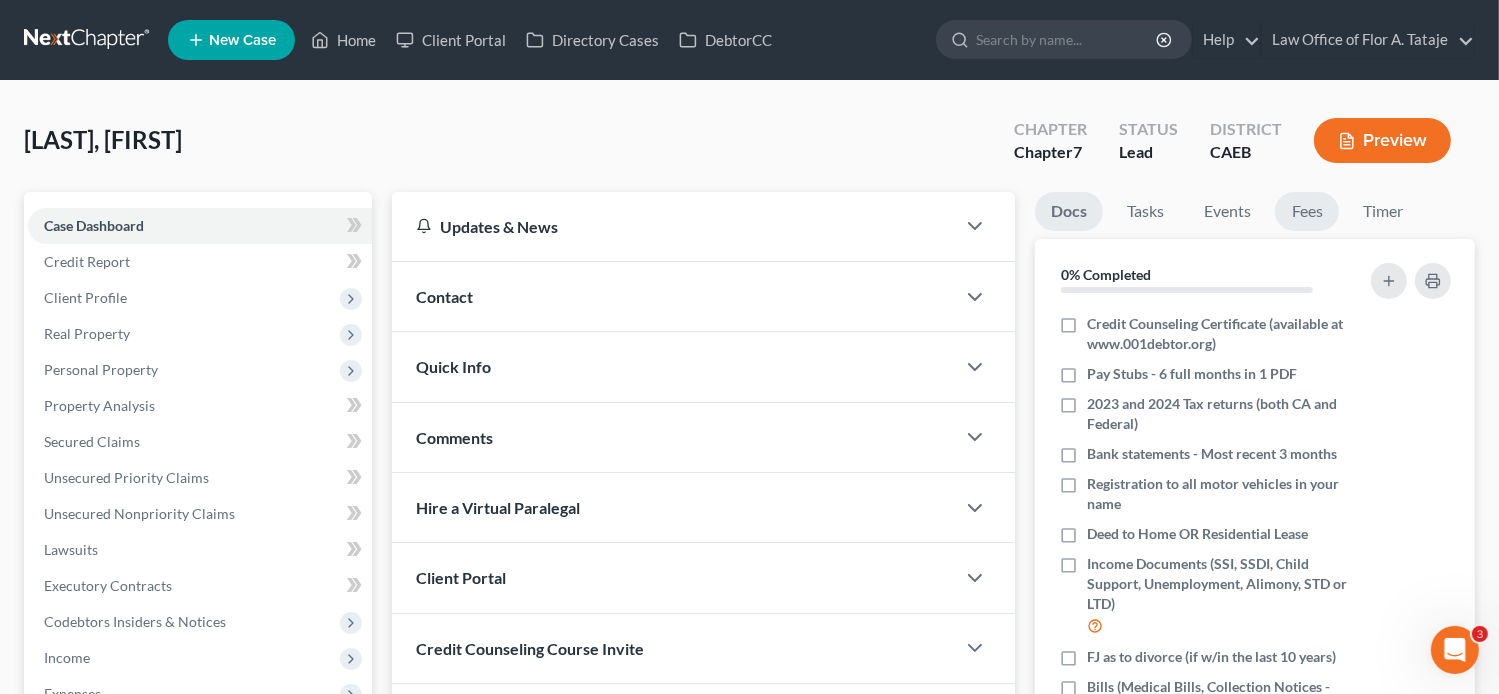 click on "Fees" at bounding box center [1307, 211] 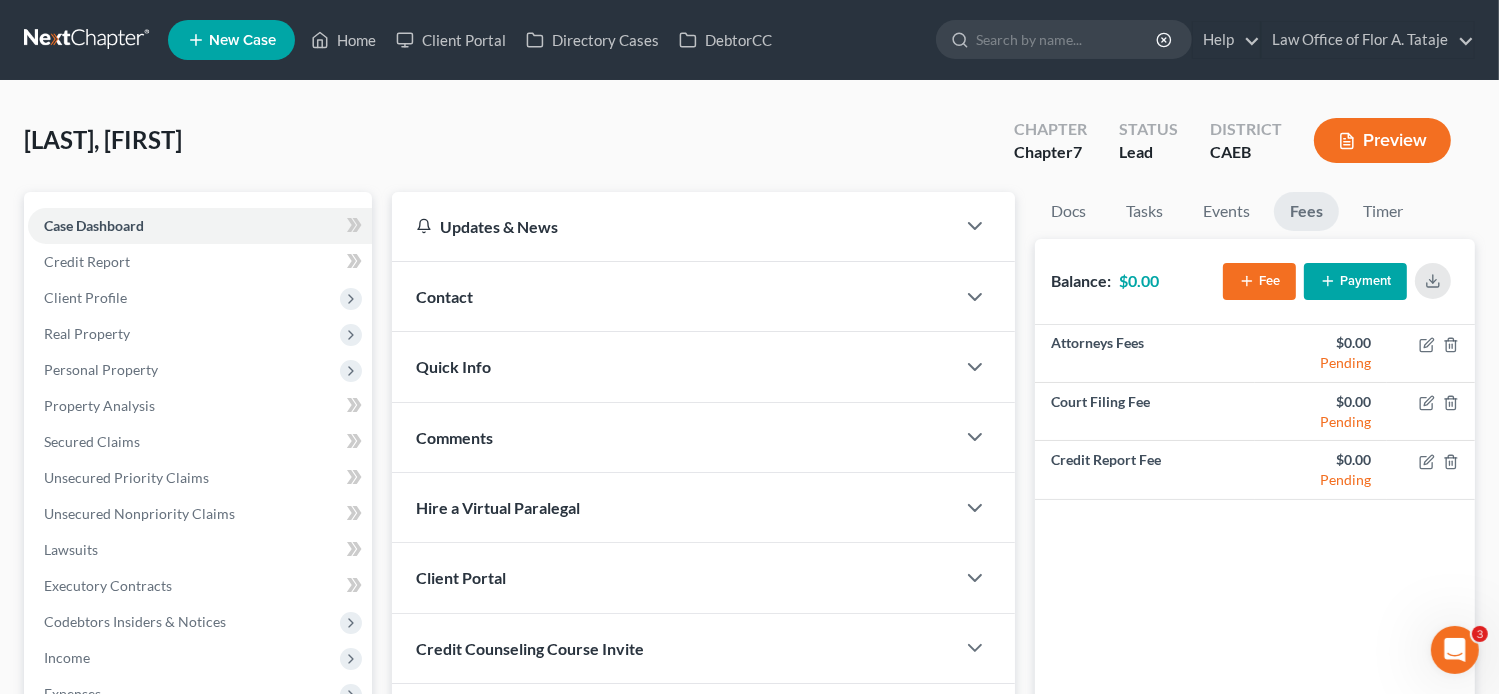 click on "Payment" at bounding box center [1355, 281] 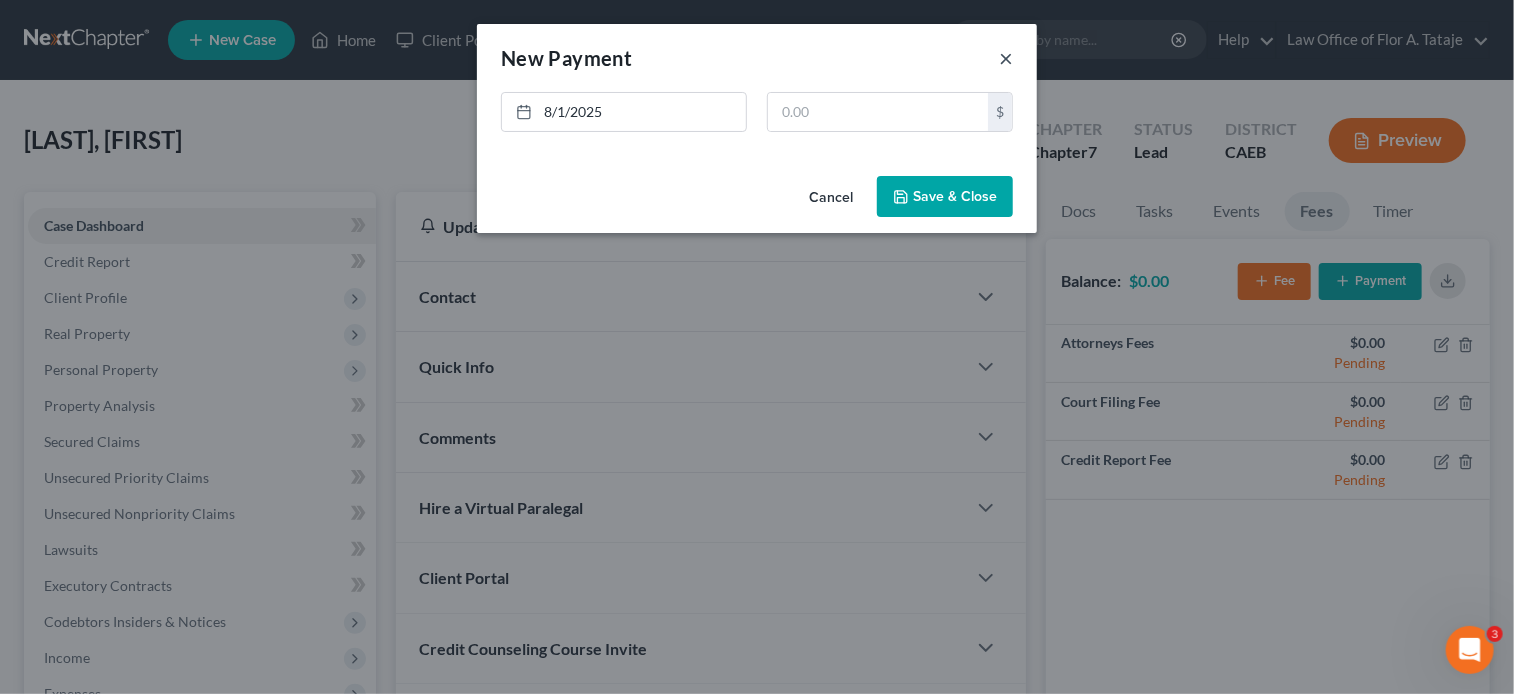 click on "×" at bounding box center (1006, 58) 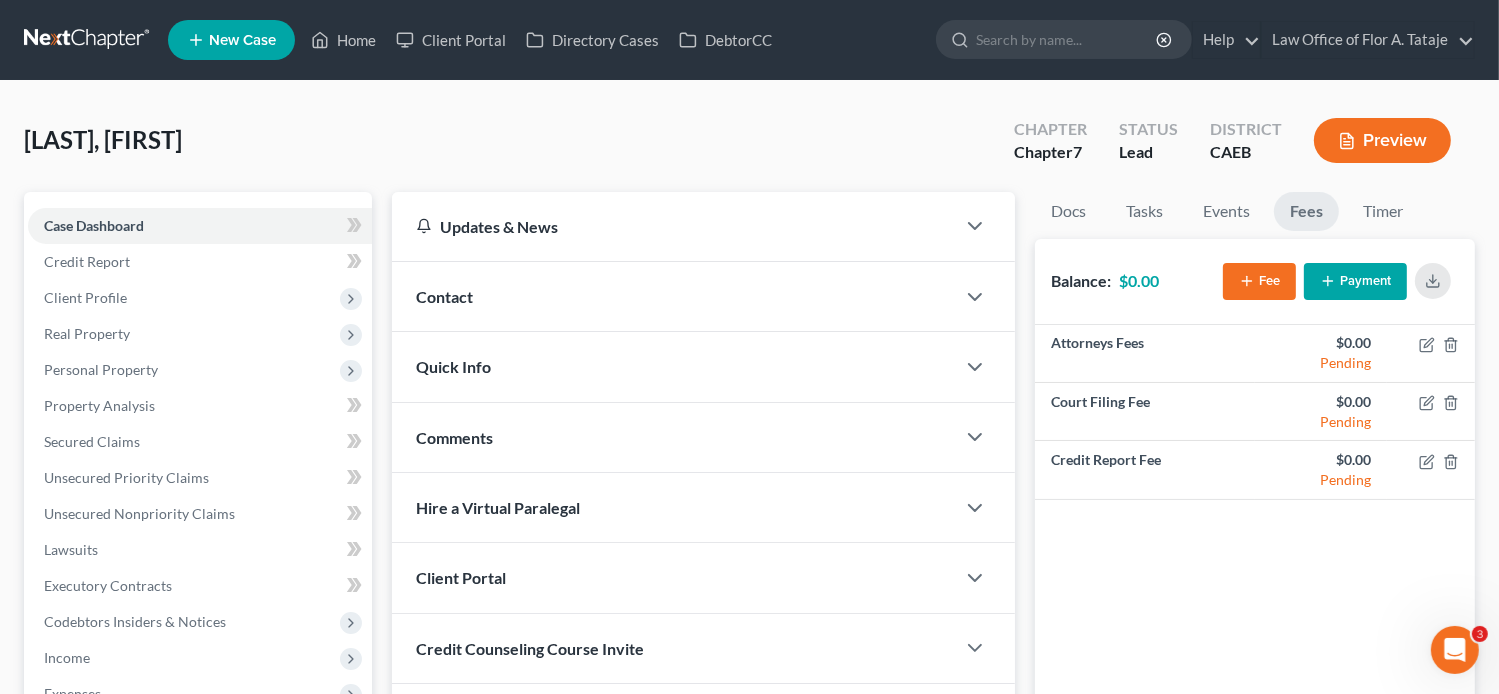 click on "Fee" at bounding box center [1259, 281] 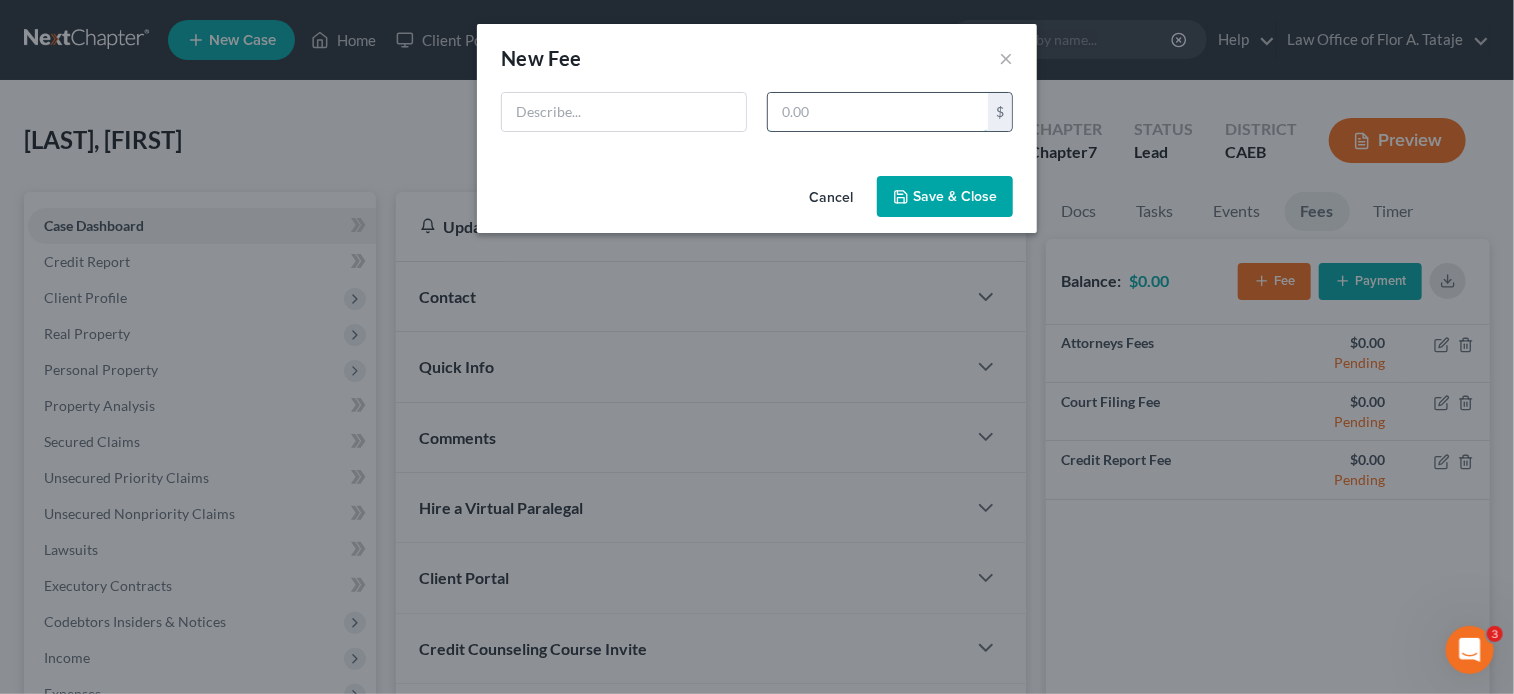 click at bounding box center (878, 112) 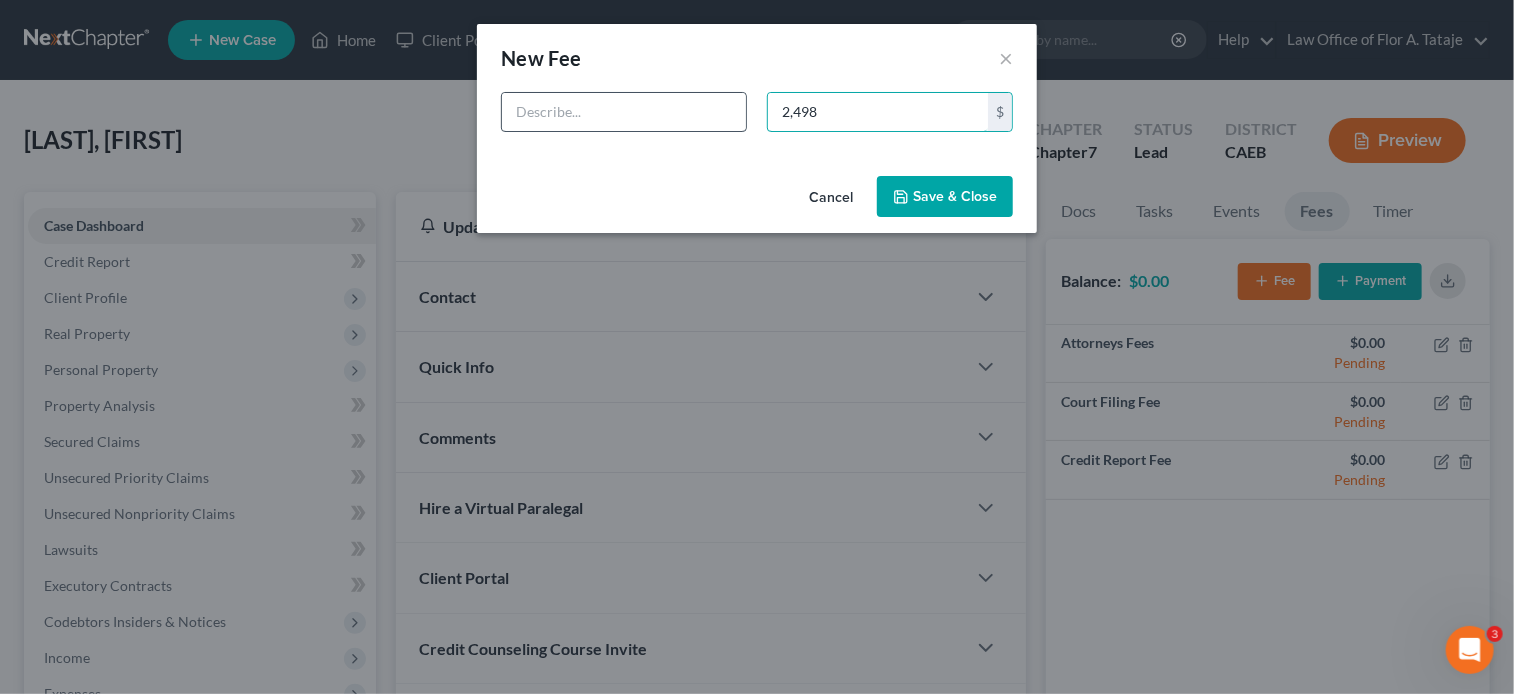 type on "2,498" 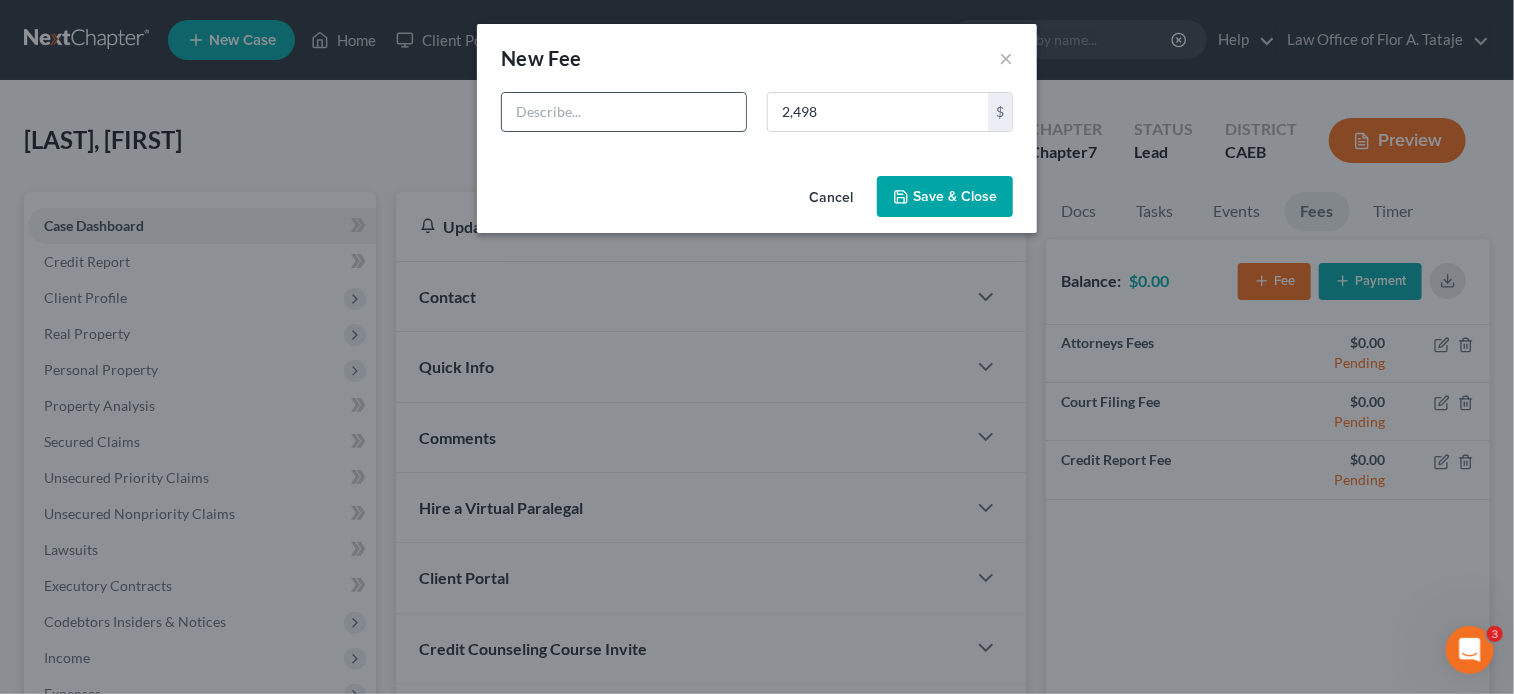 click at bounding box center [624, 112] 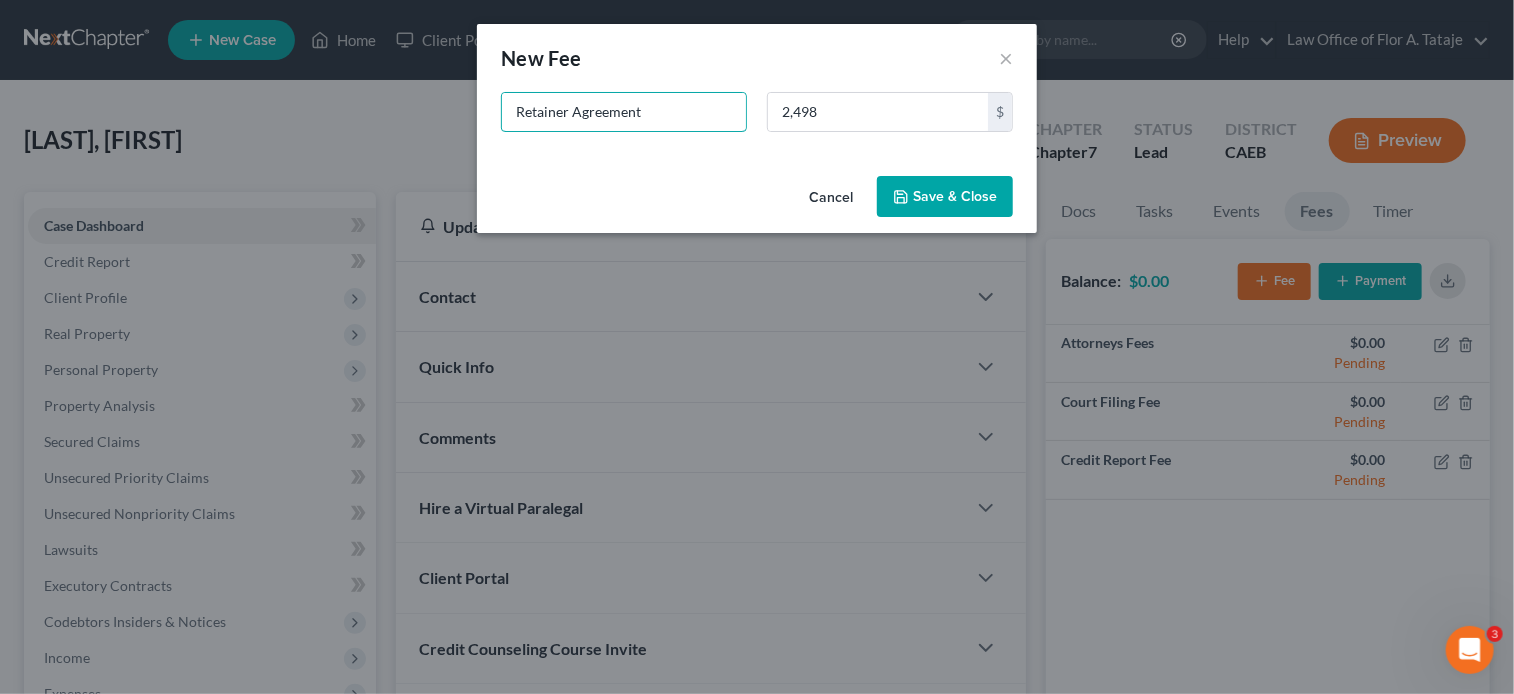 type on "Retainer Agreement" 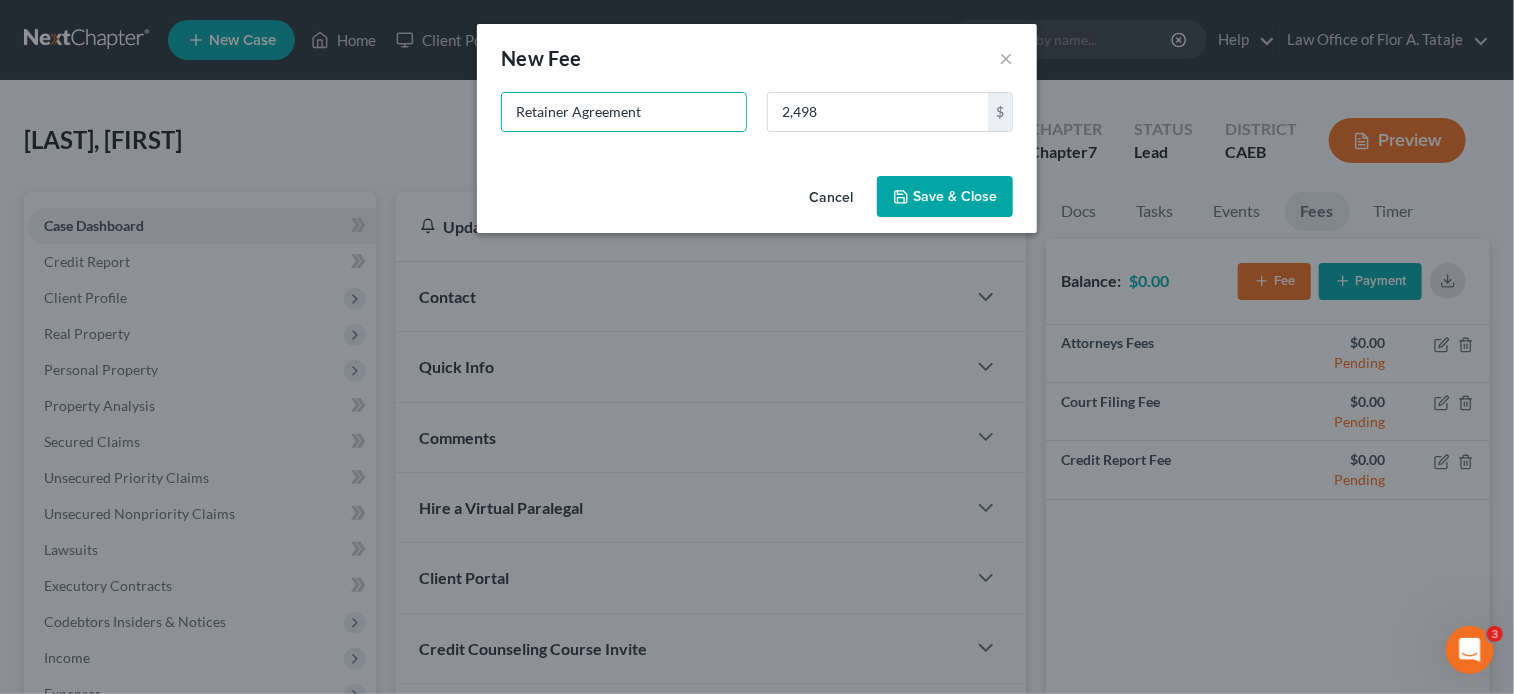 click on "Save & Close" at bounding box center [945, 197] 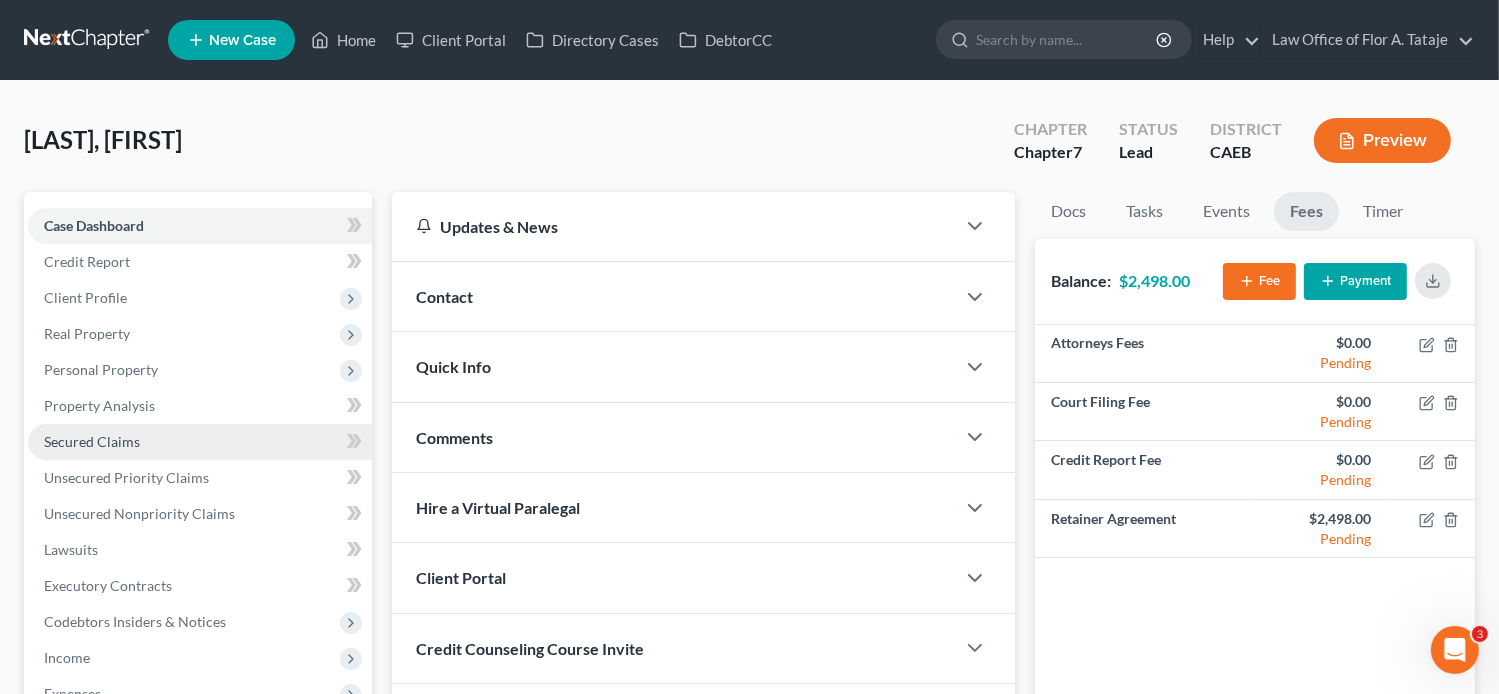 scroll, scrollTop: 403, scrollLeft: 0, axis: vertical 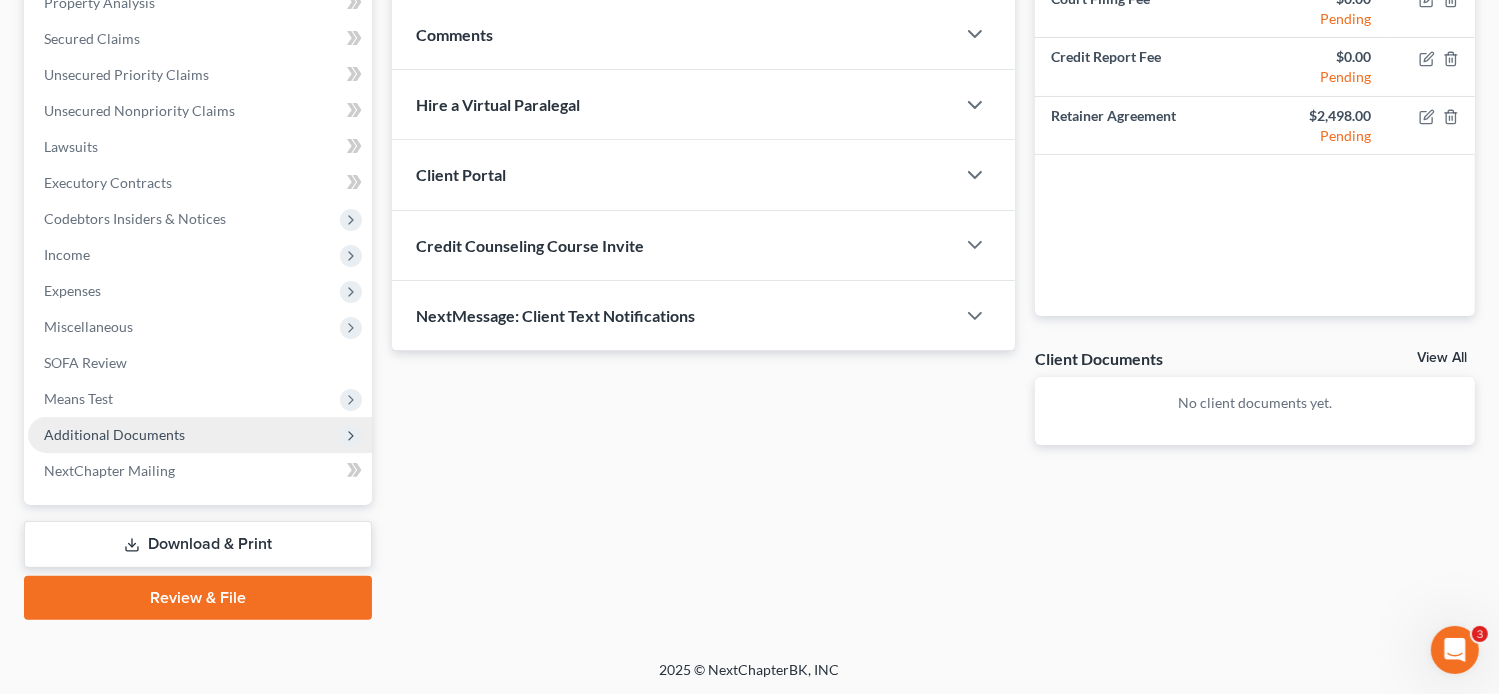 click on "Additional Documents" at bounding box center (114, 434) 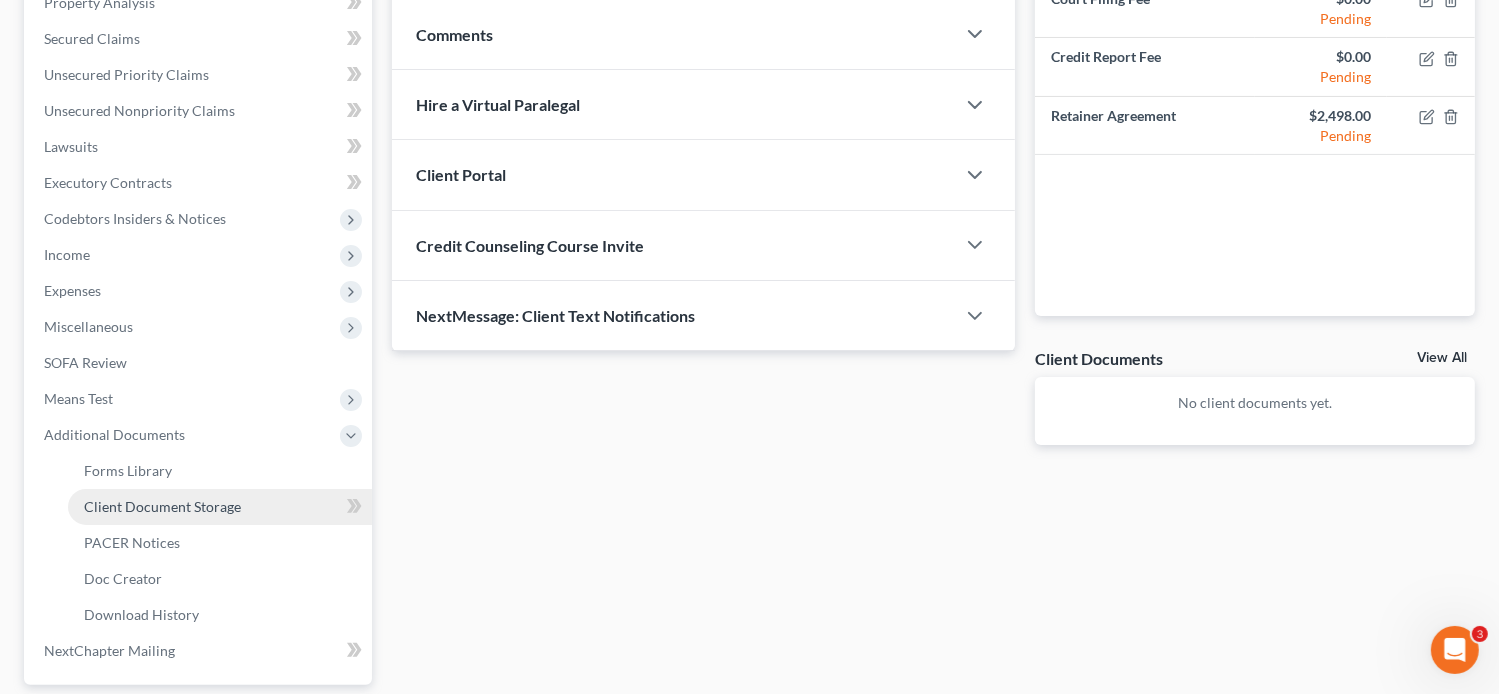 click on "Client Document Storage" at bounding box center (162, 506) 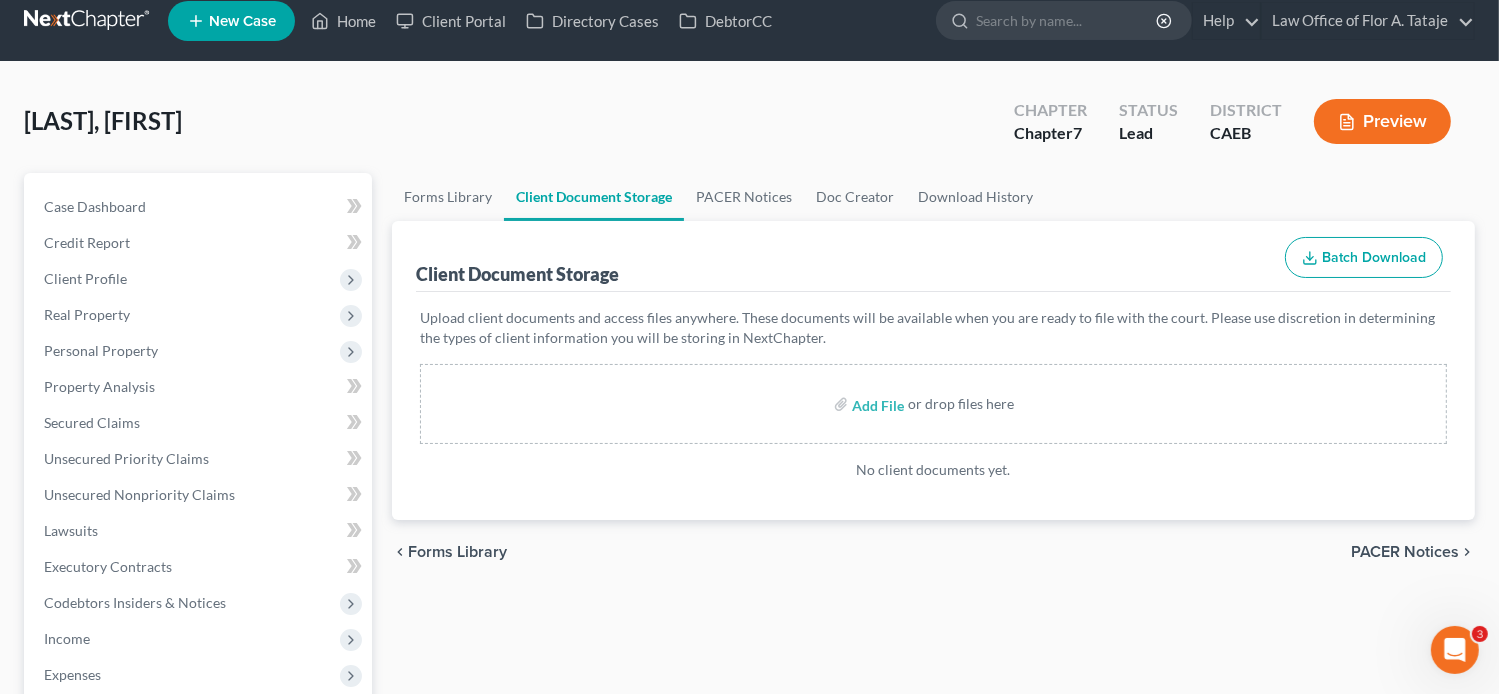scroll, scrollTop: 0, scrollLeft: 0, axis: both 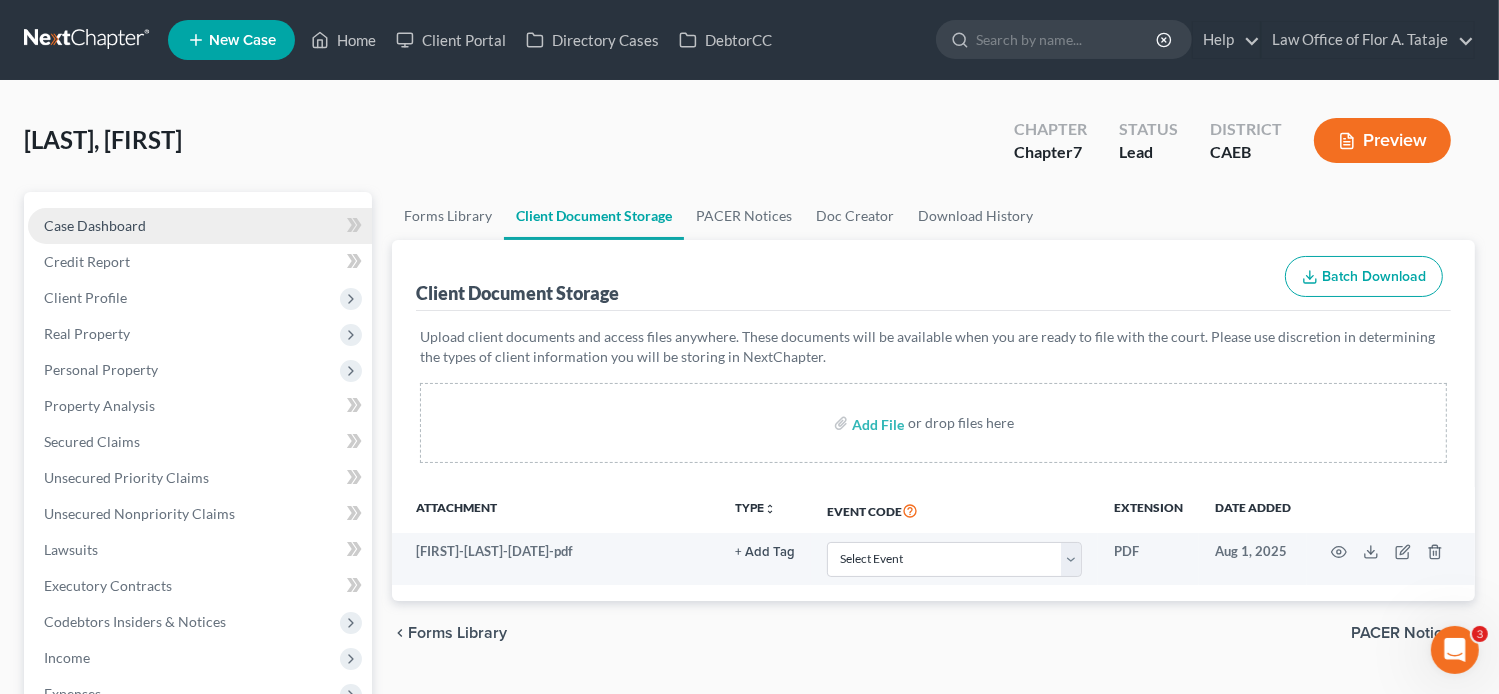 click on "Case Dashboard" at bounding box center [95, 225] 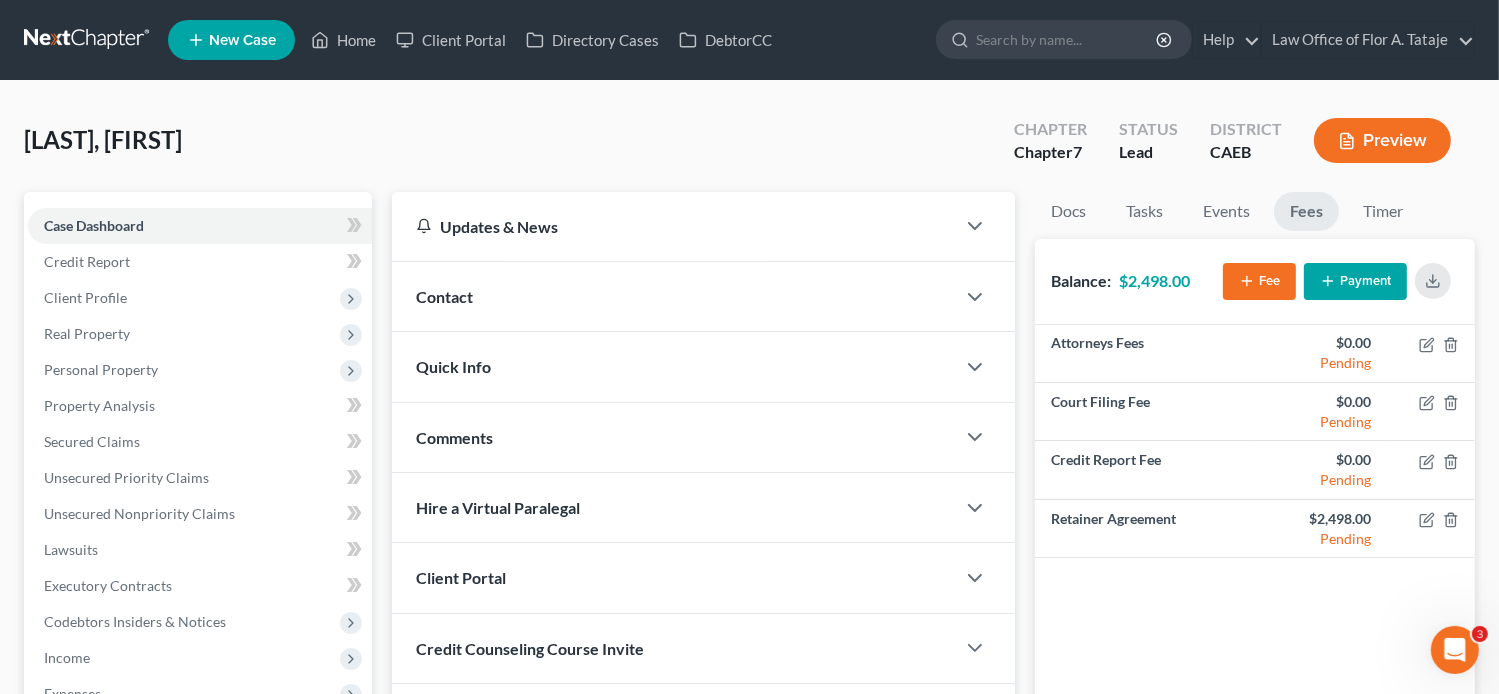 click on "Contact" at bounding box center [674, 296] 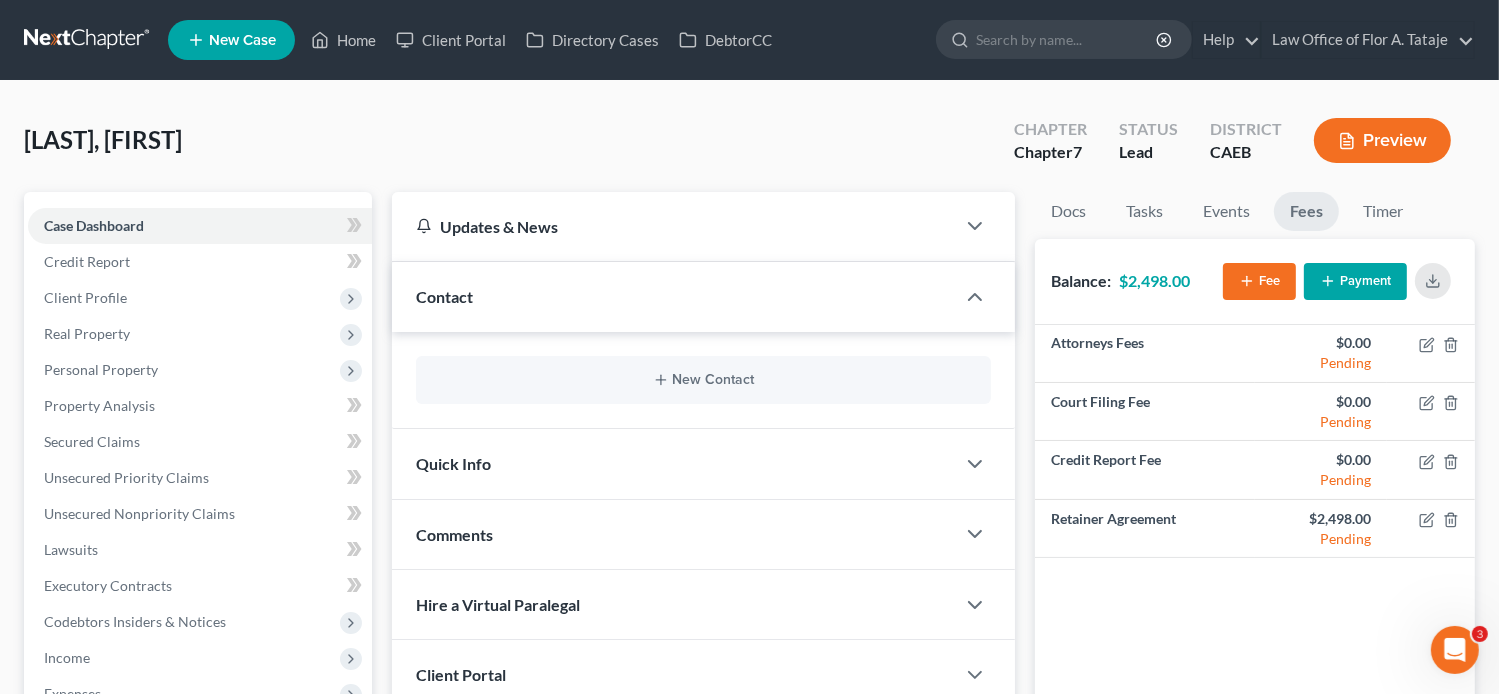 click on "New Contact" at bounding box center (704, 380) 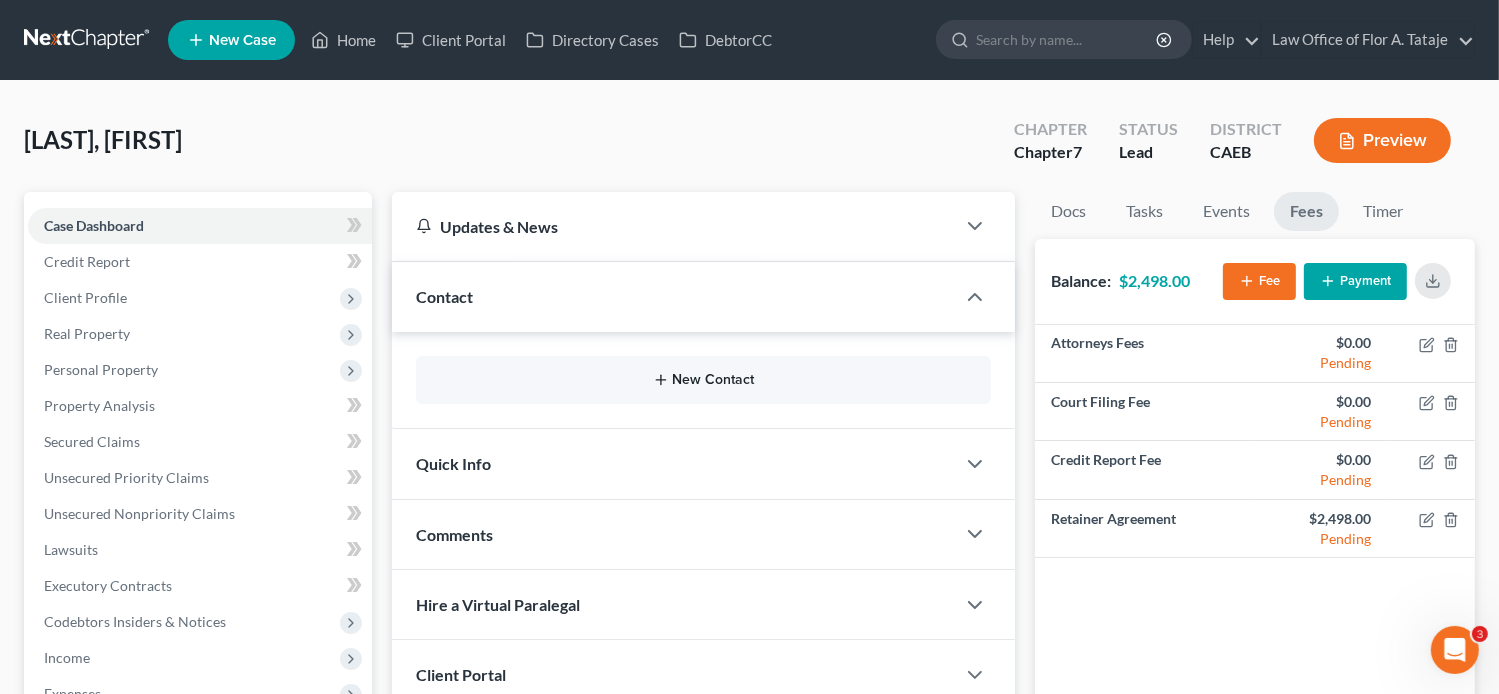click on "New Contact" at bounding box center (704, 380) 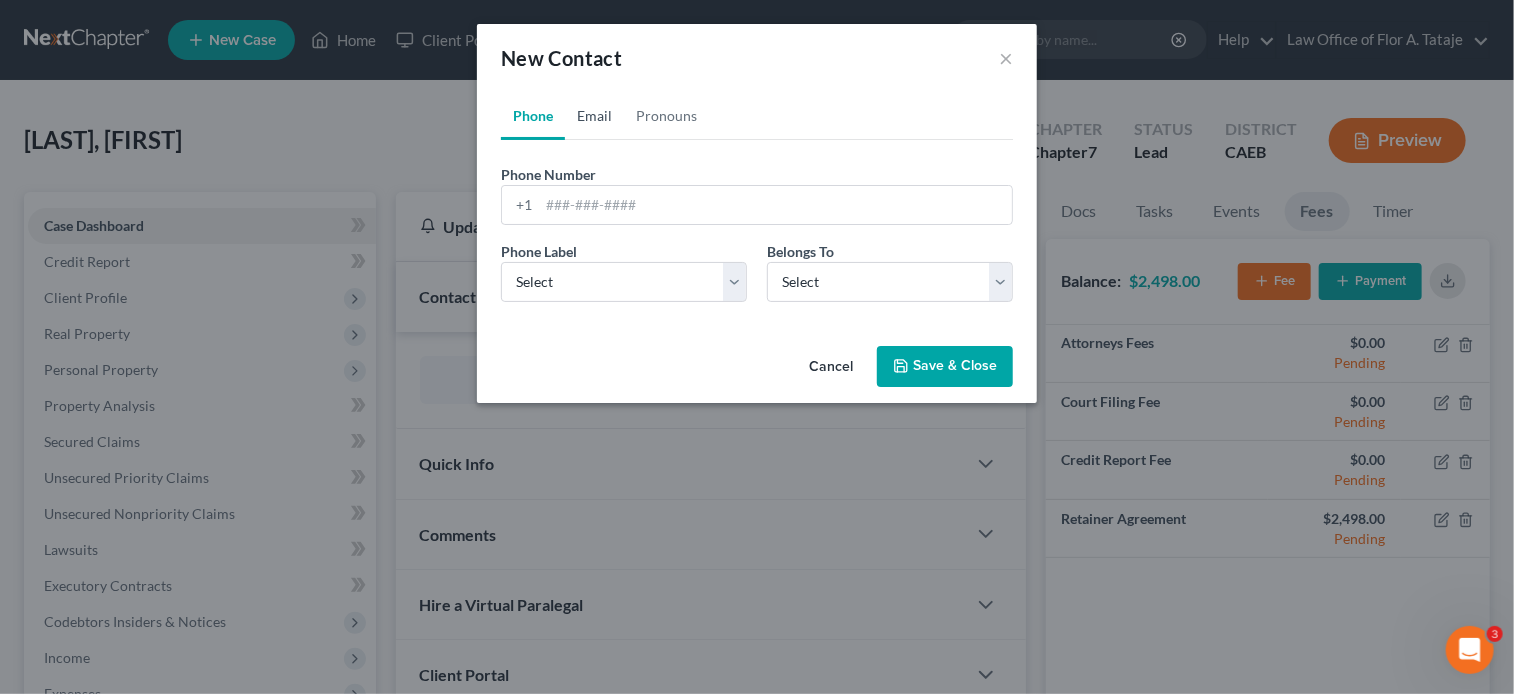 click on "Email" at bounding box center (594, 116) 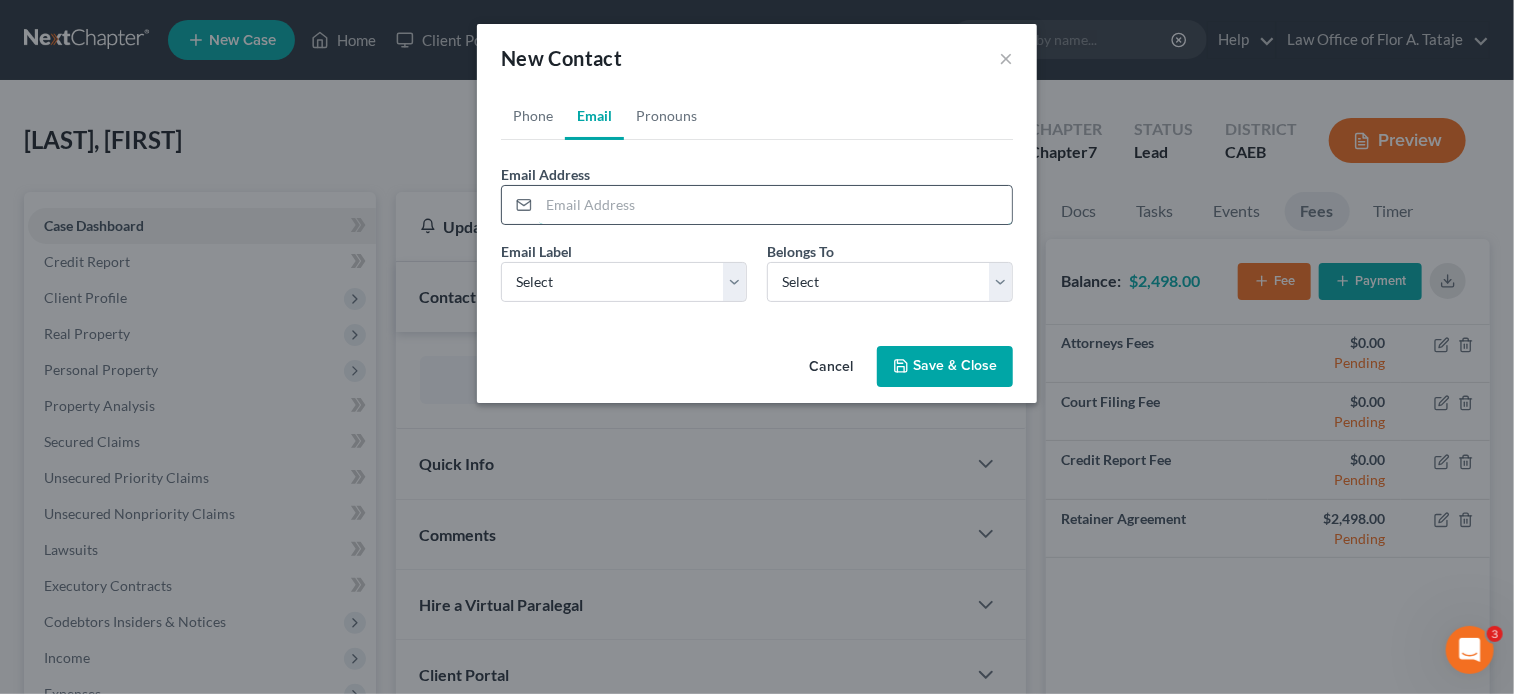 click at bounding box center (775, 205) 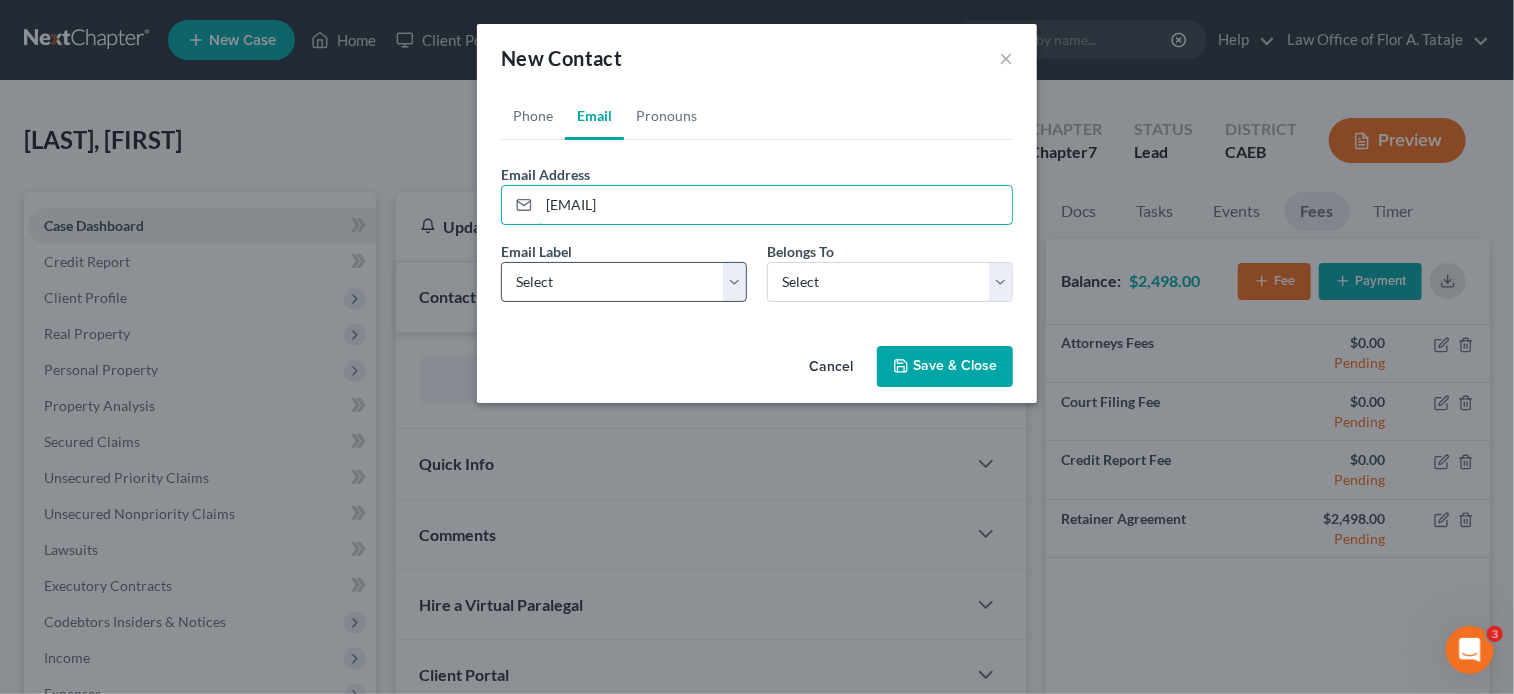 type on "[EMAIL]" 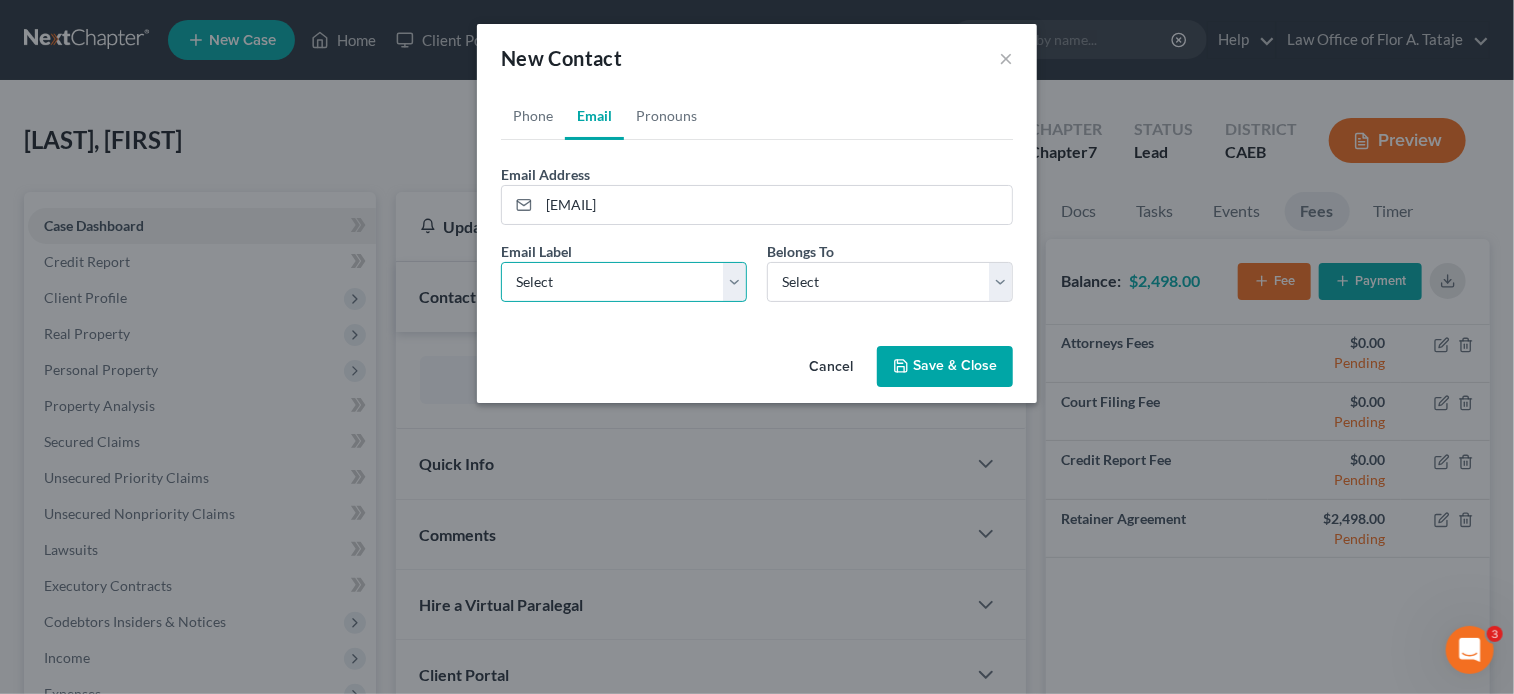 click on "Select Home Work Other" at bounding box center (624, 282) 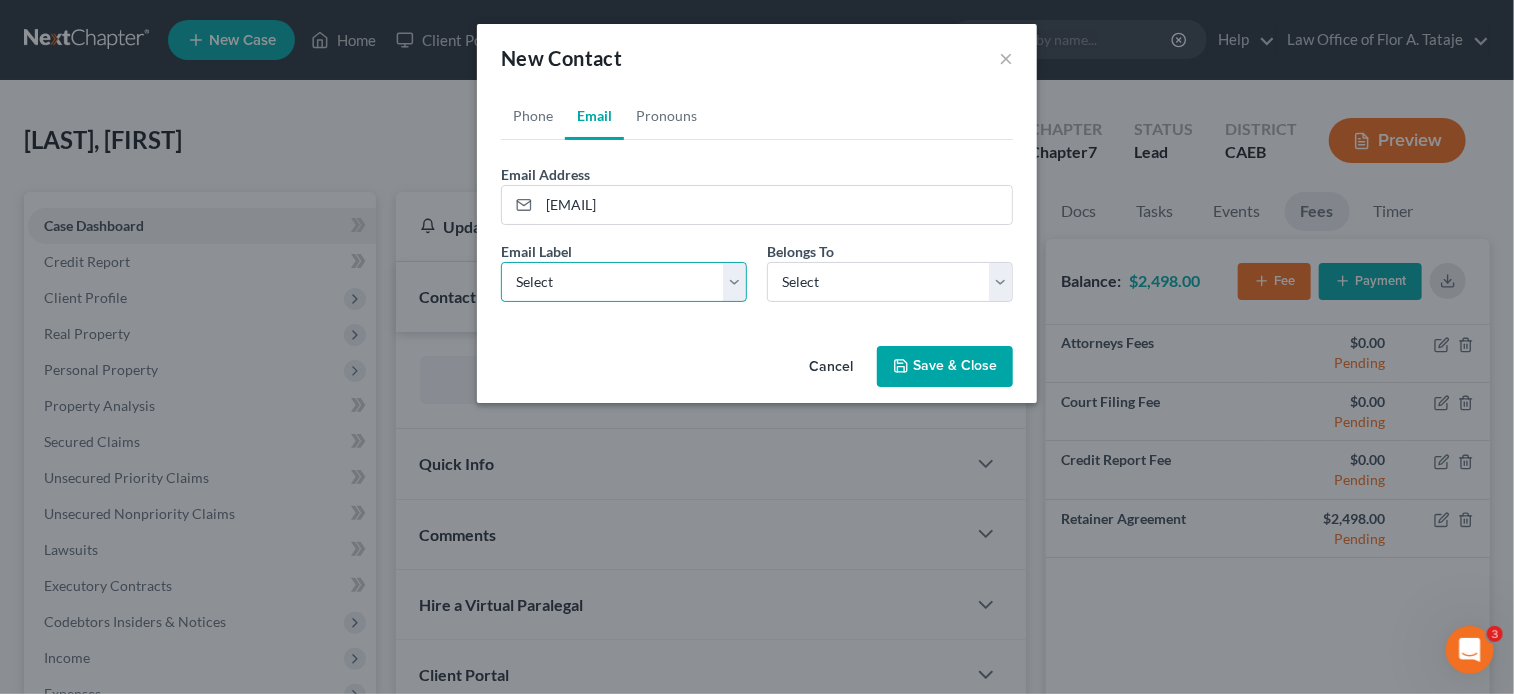 select on "0" 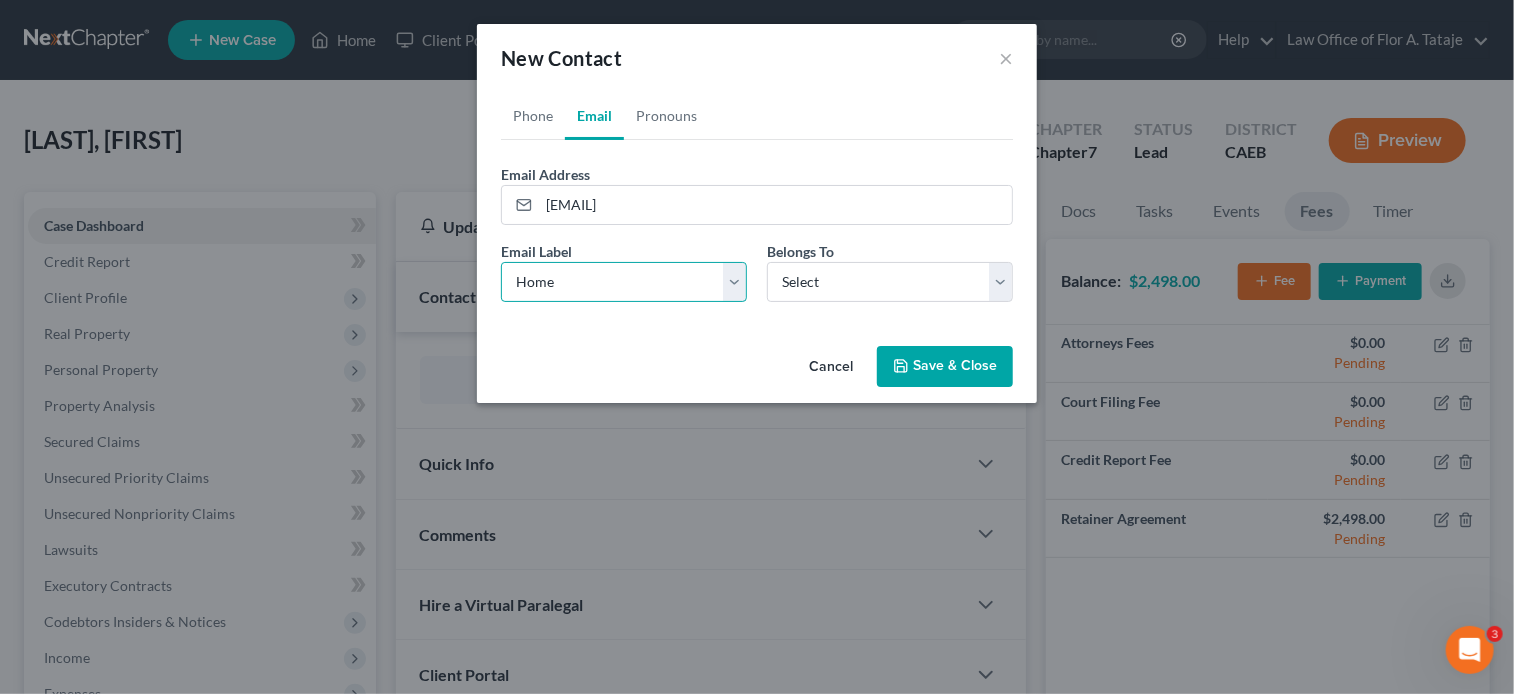 click on "Select Home Work Other" at bounding box center [624, 282] 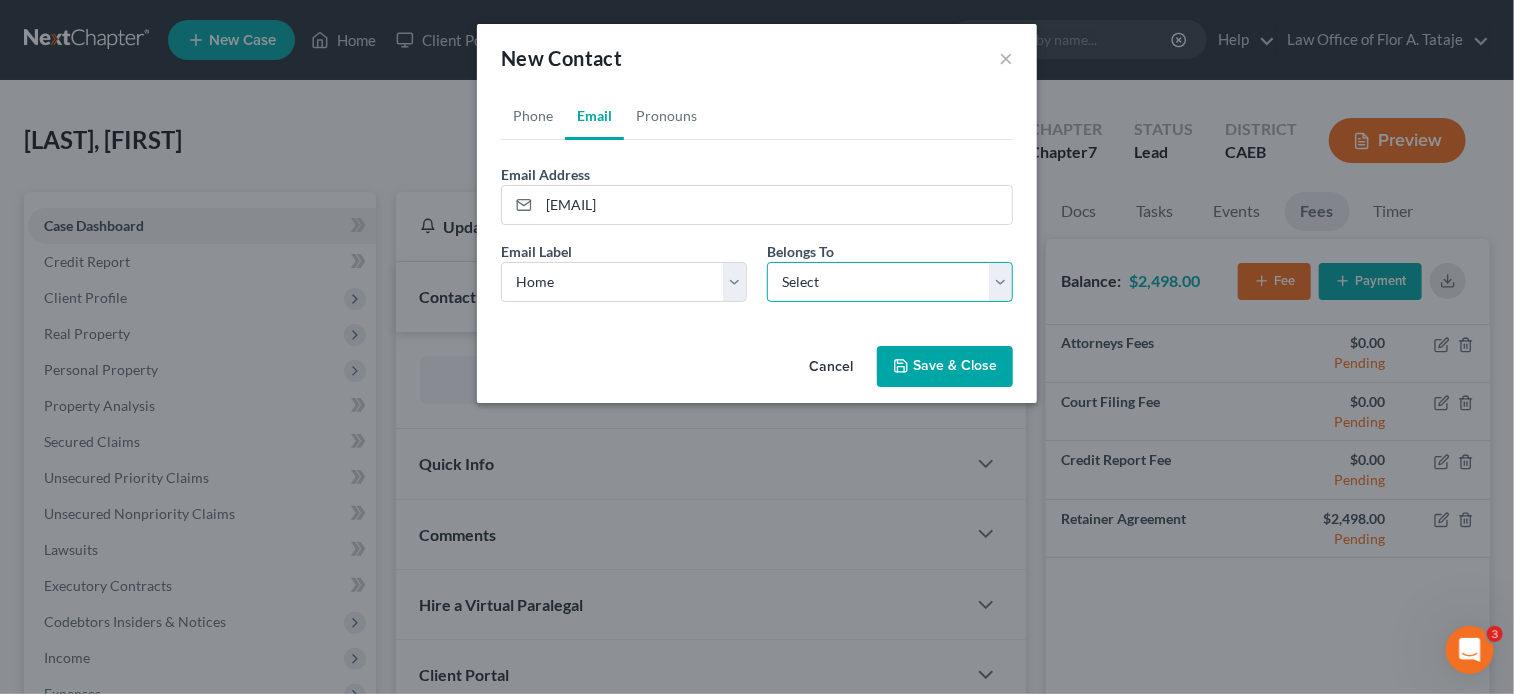 click on "Select Client Spouse Other" at bounding box center [890, 282] 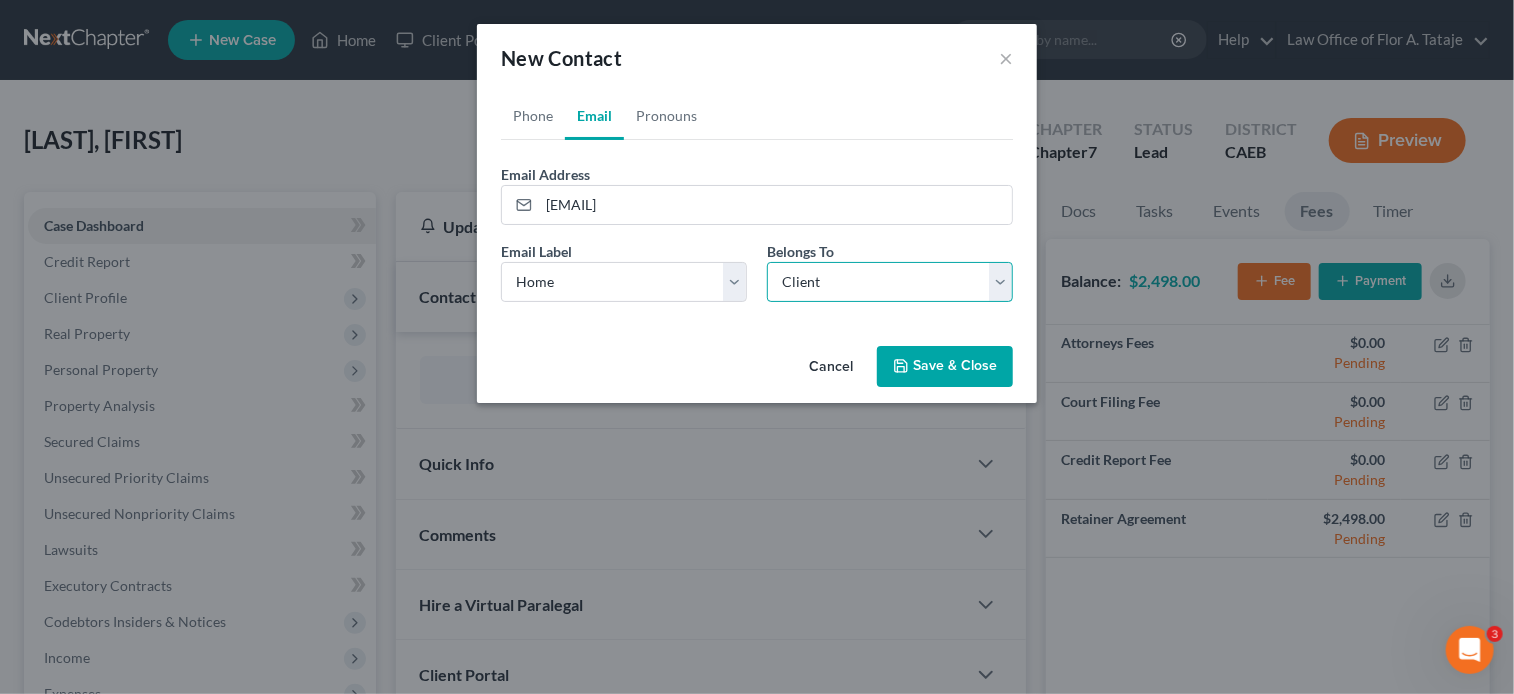 click on "Select Client Spouse Other" at bounding box center [890, 282] 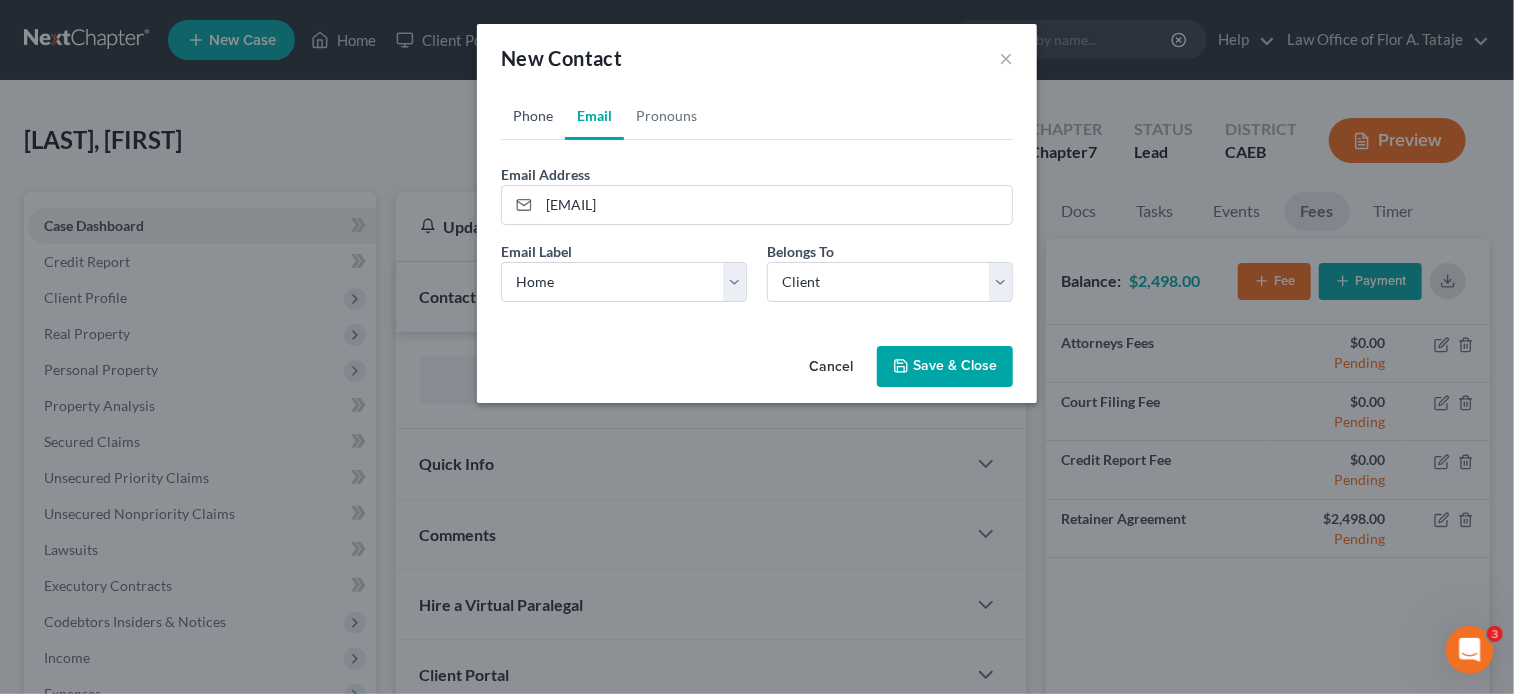 click on "Phone" at bounding box center (533, 116) 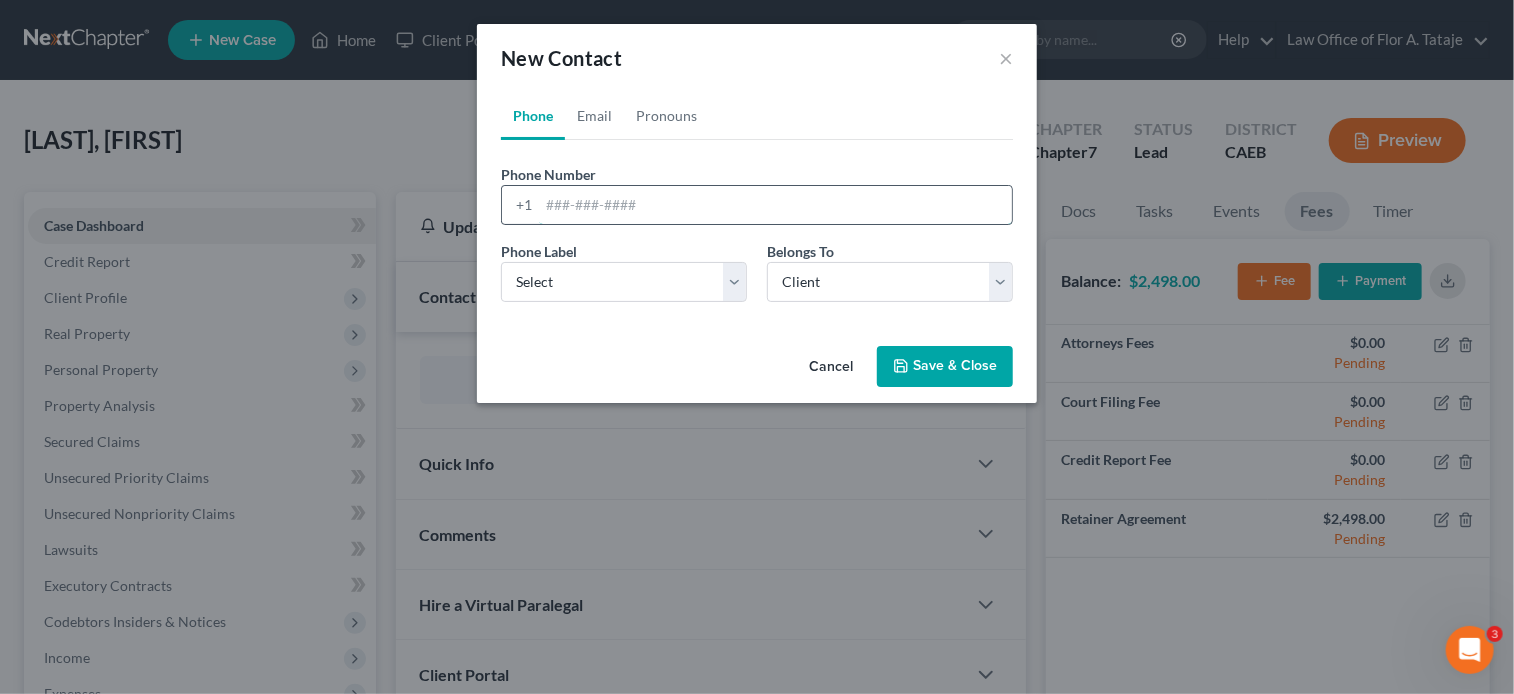 click at bounding box center (775, 205) 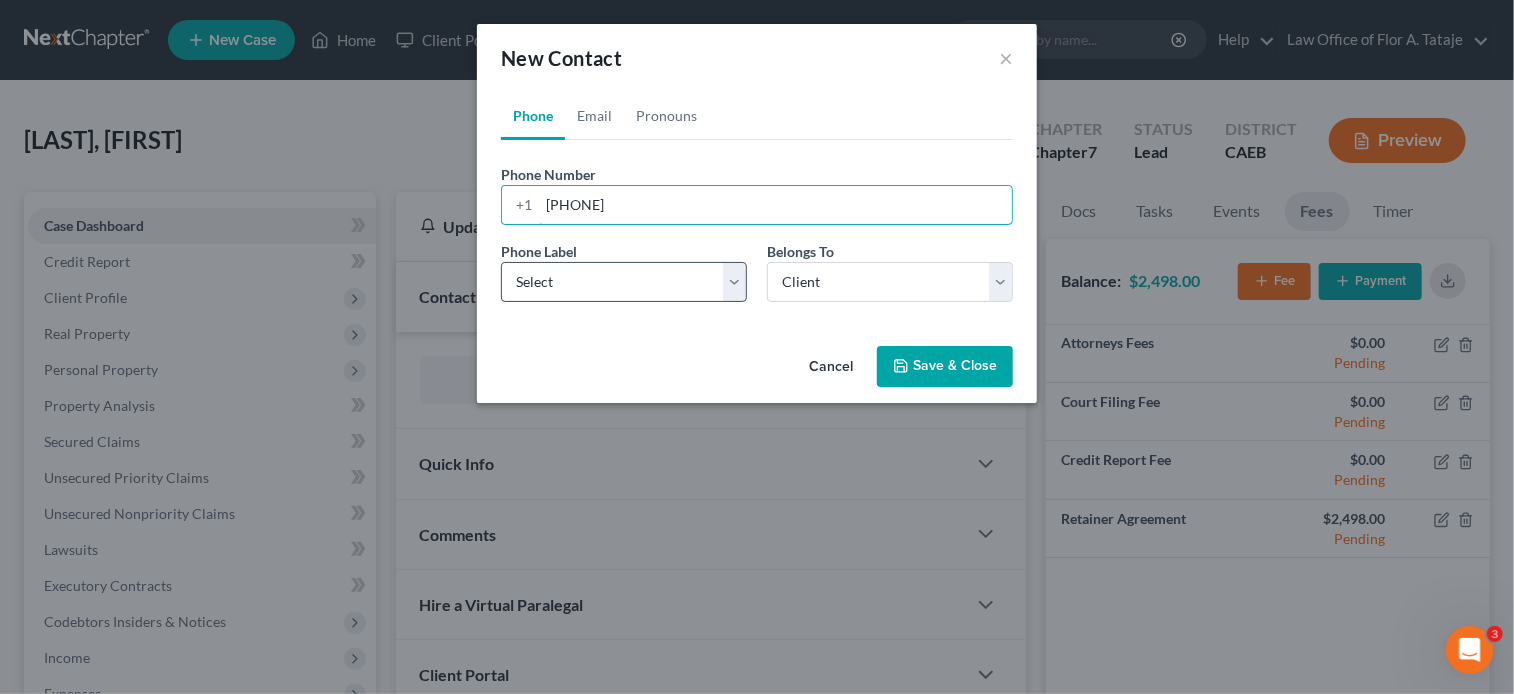 type on "[PHONE]" 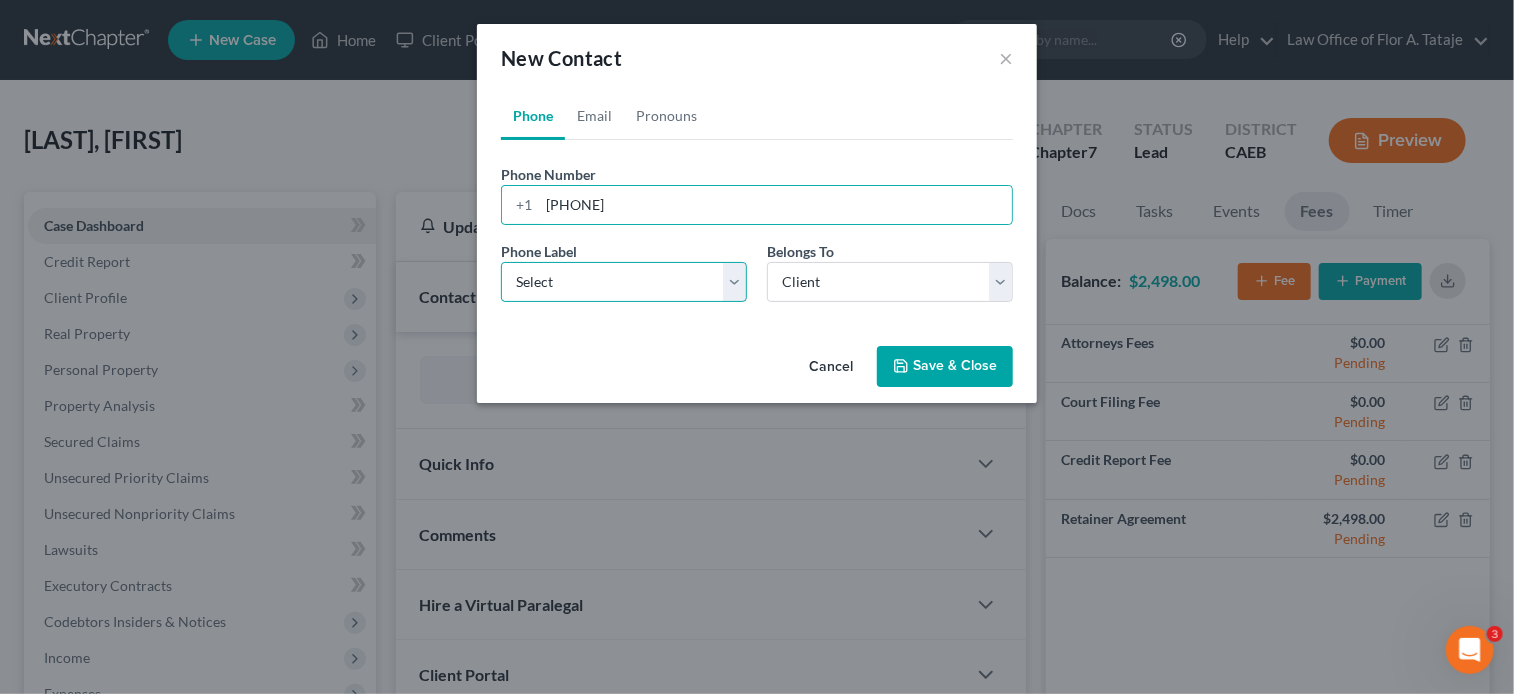 click on "Select Mobile Home Work Other" at bounding box center [624, 282] 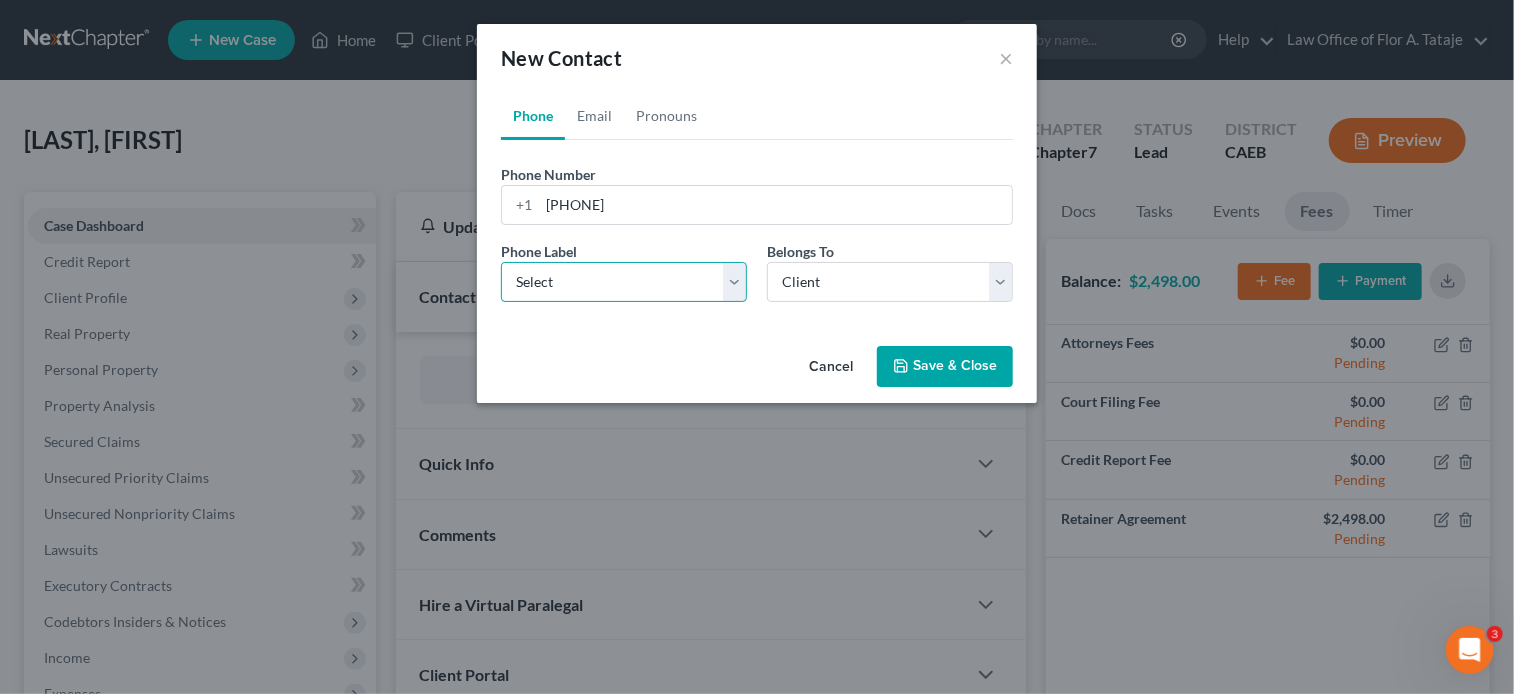select on "0" 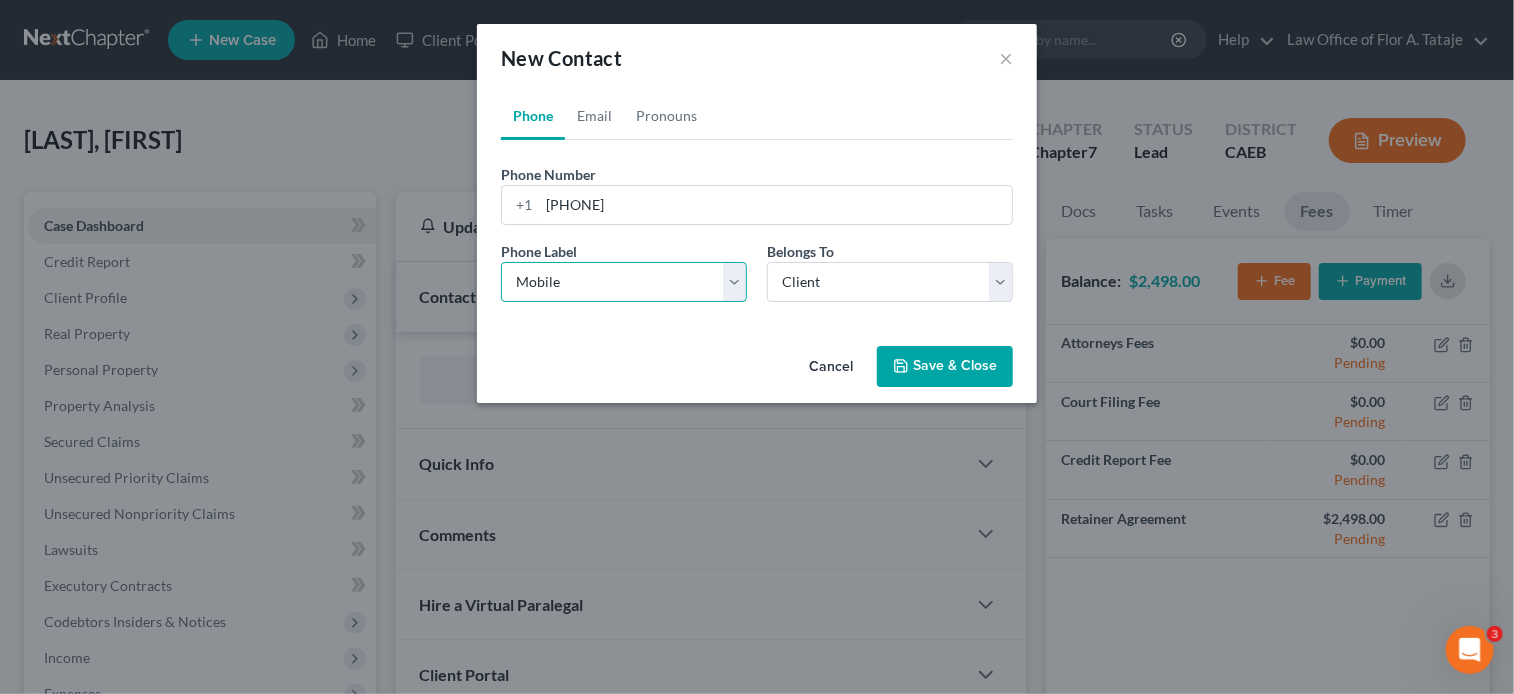 click on "Select Mobile Home Work Other" at bounding box center (624, 282) 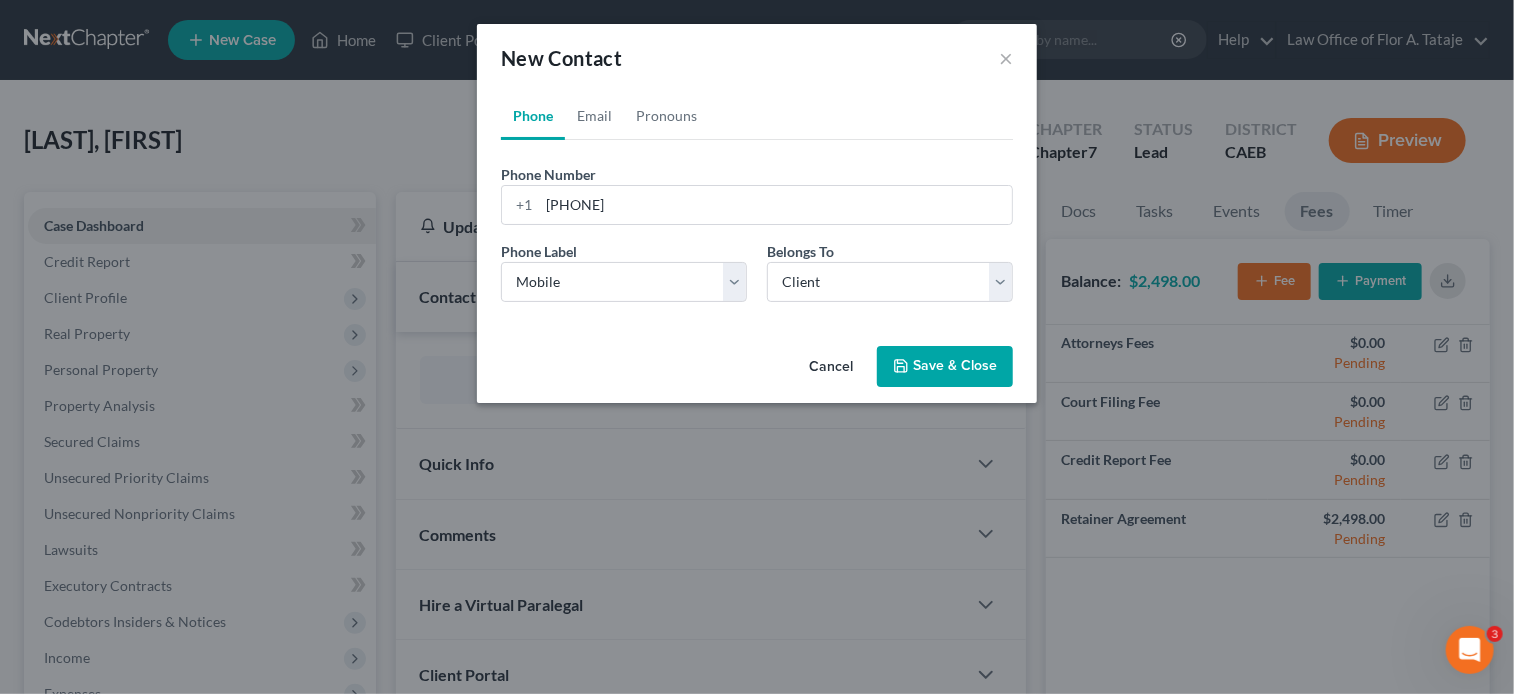 click on "Save & Close" at bounding box center (945, 367) 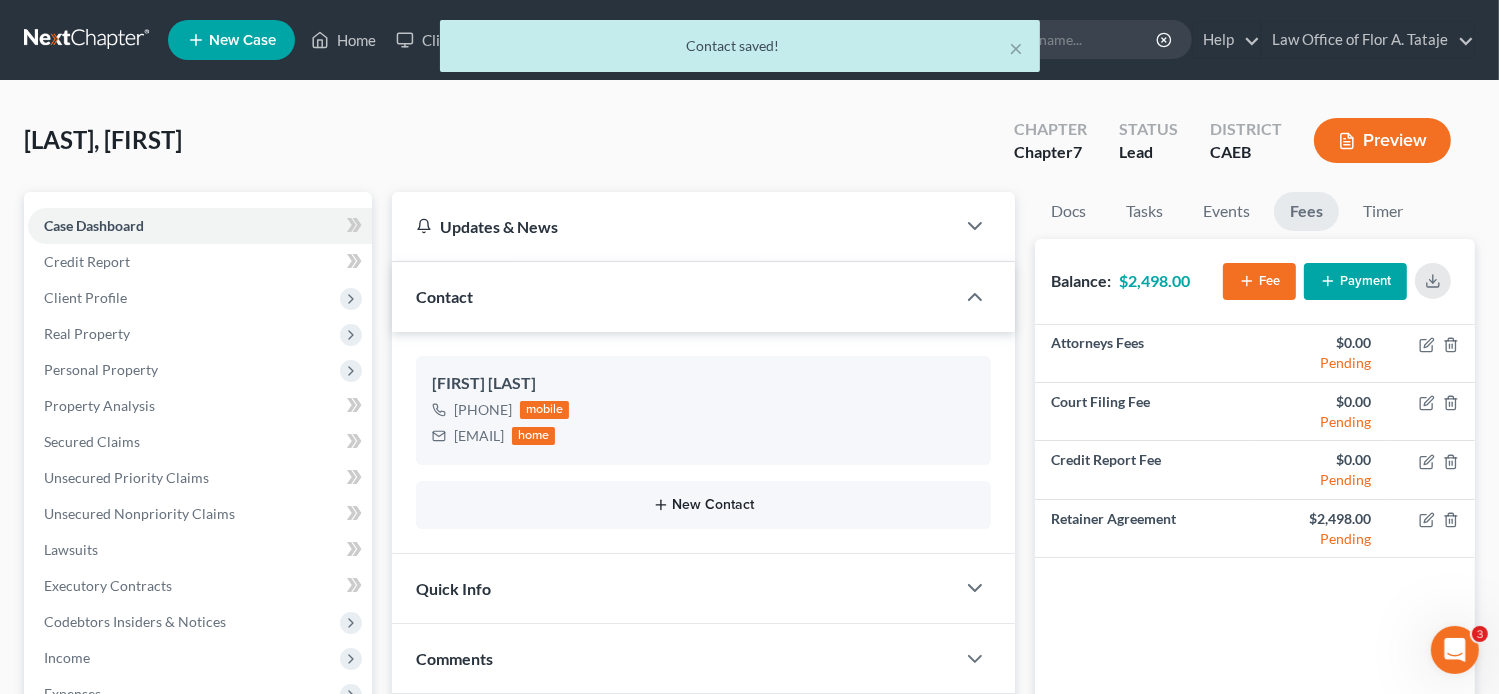 click 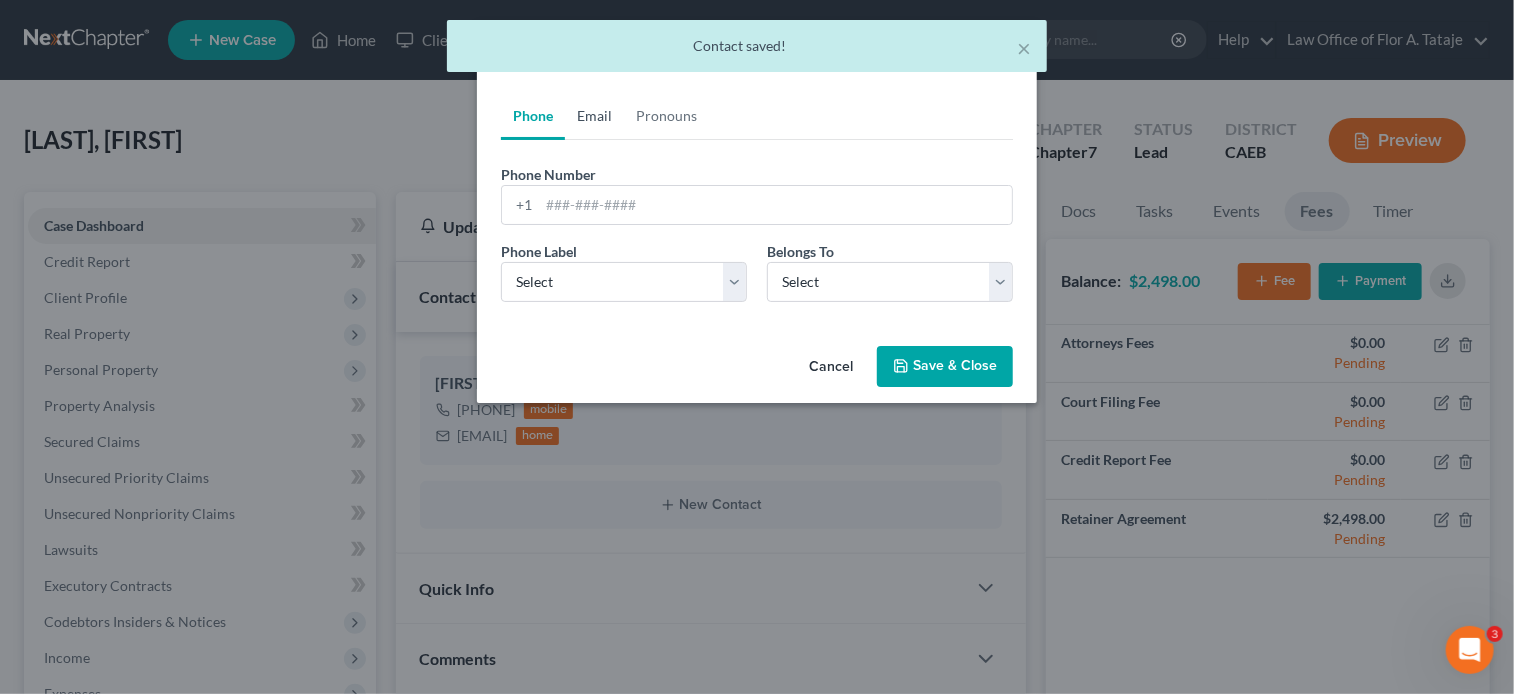 click on "Email" at bounding box center [594, 116] 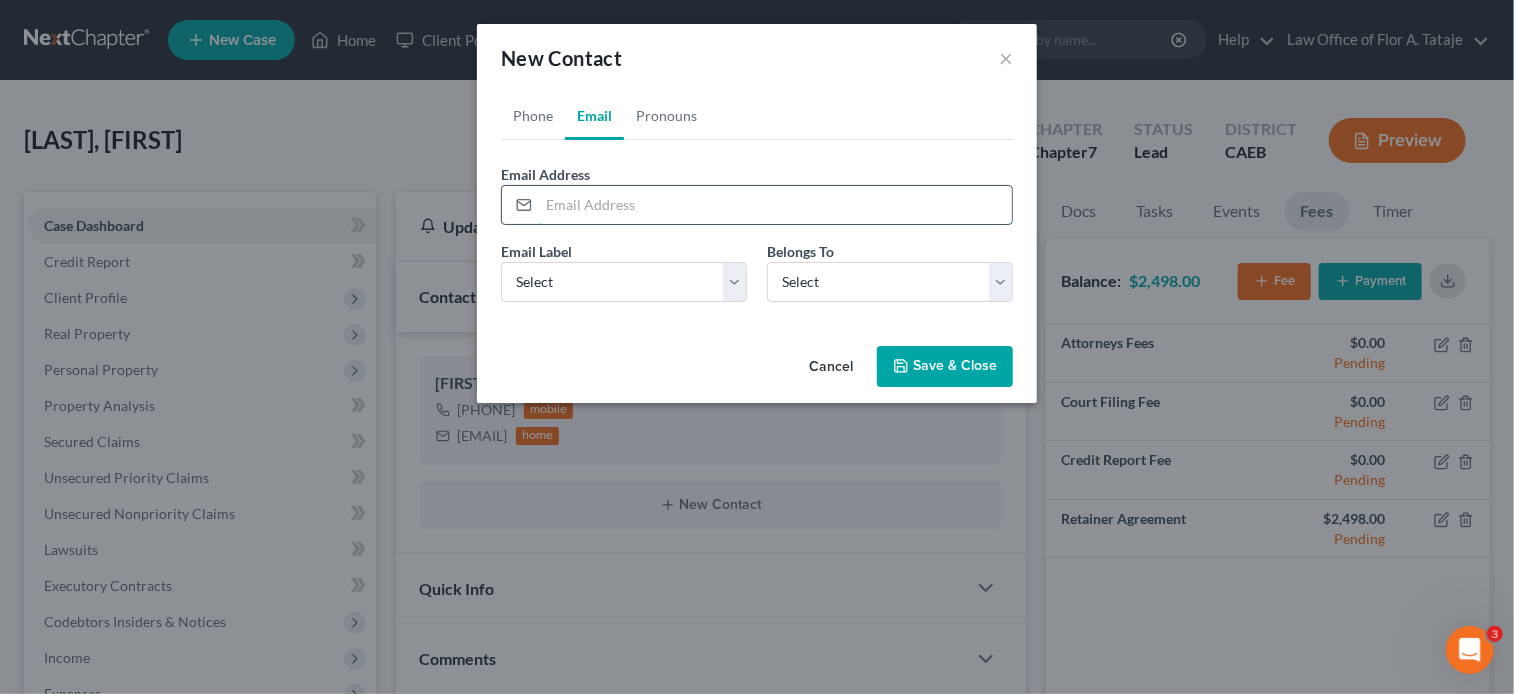 click at bounding box center (775, 205) 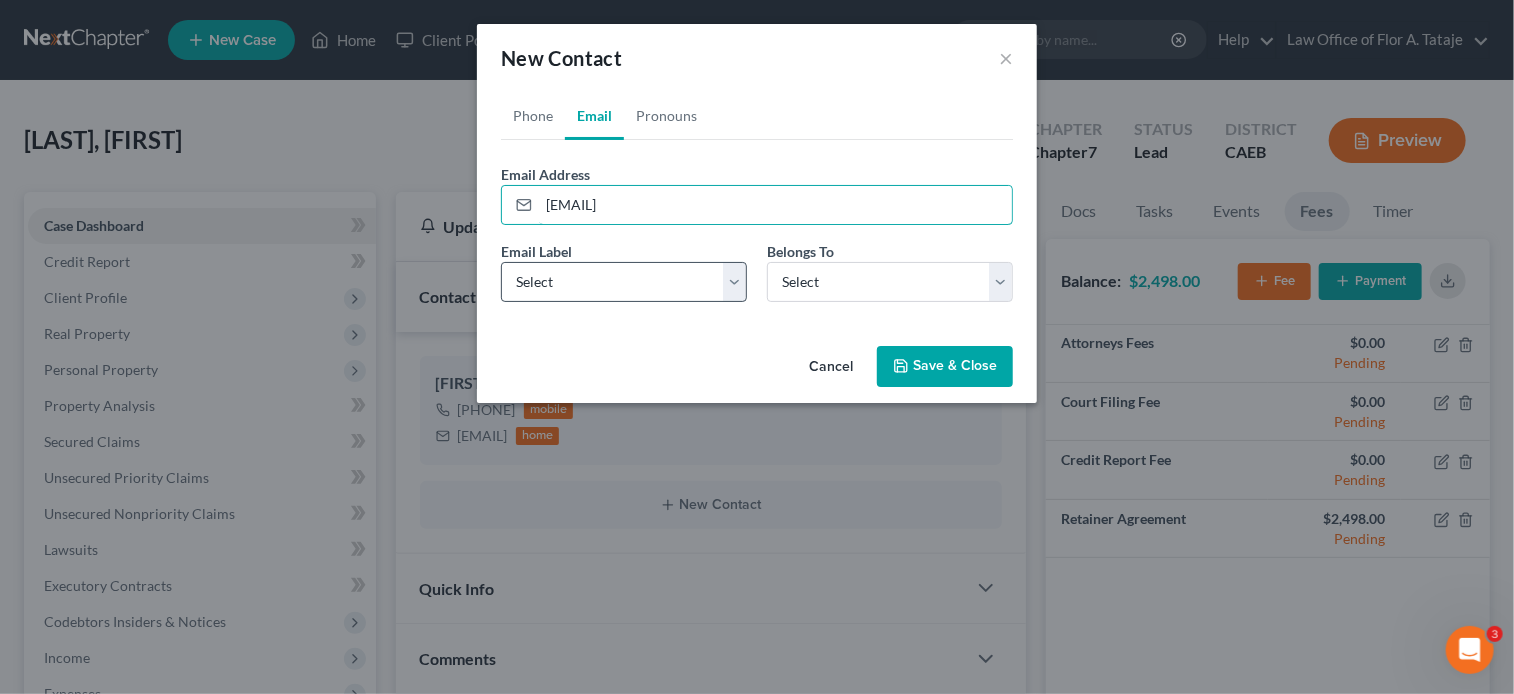 type on "[EMAIL]" 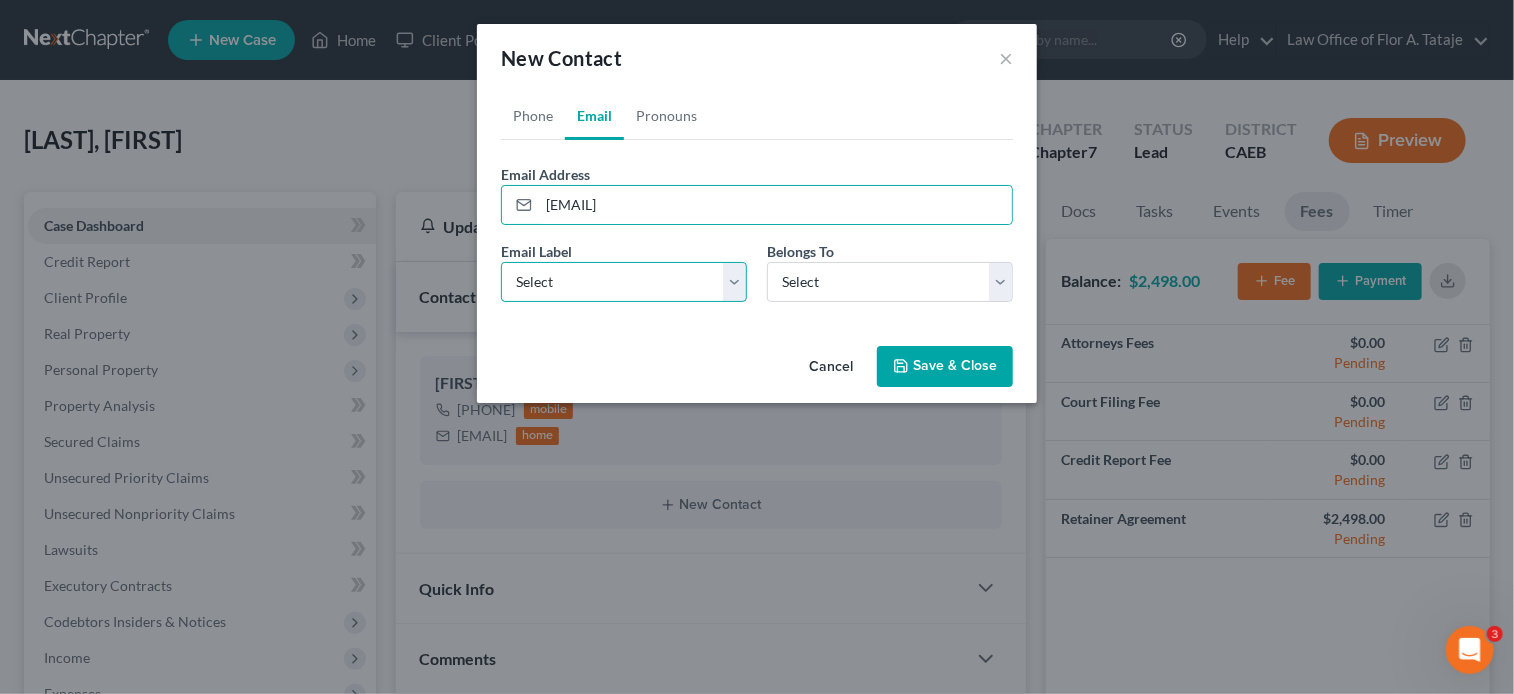 click on "Select Home Work Other" at bounding box center (624, 282) 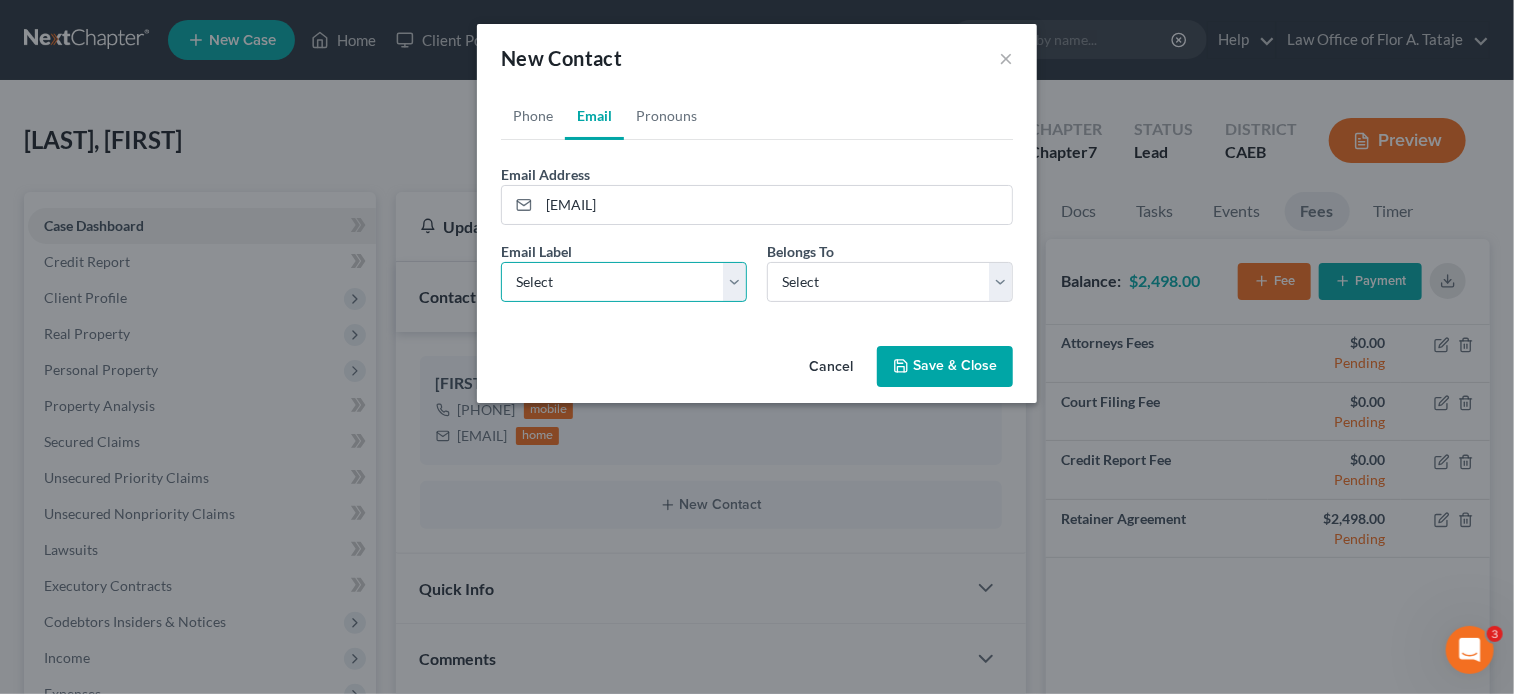 select on "0" 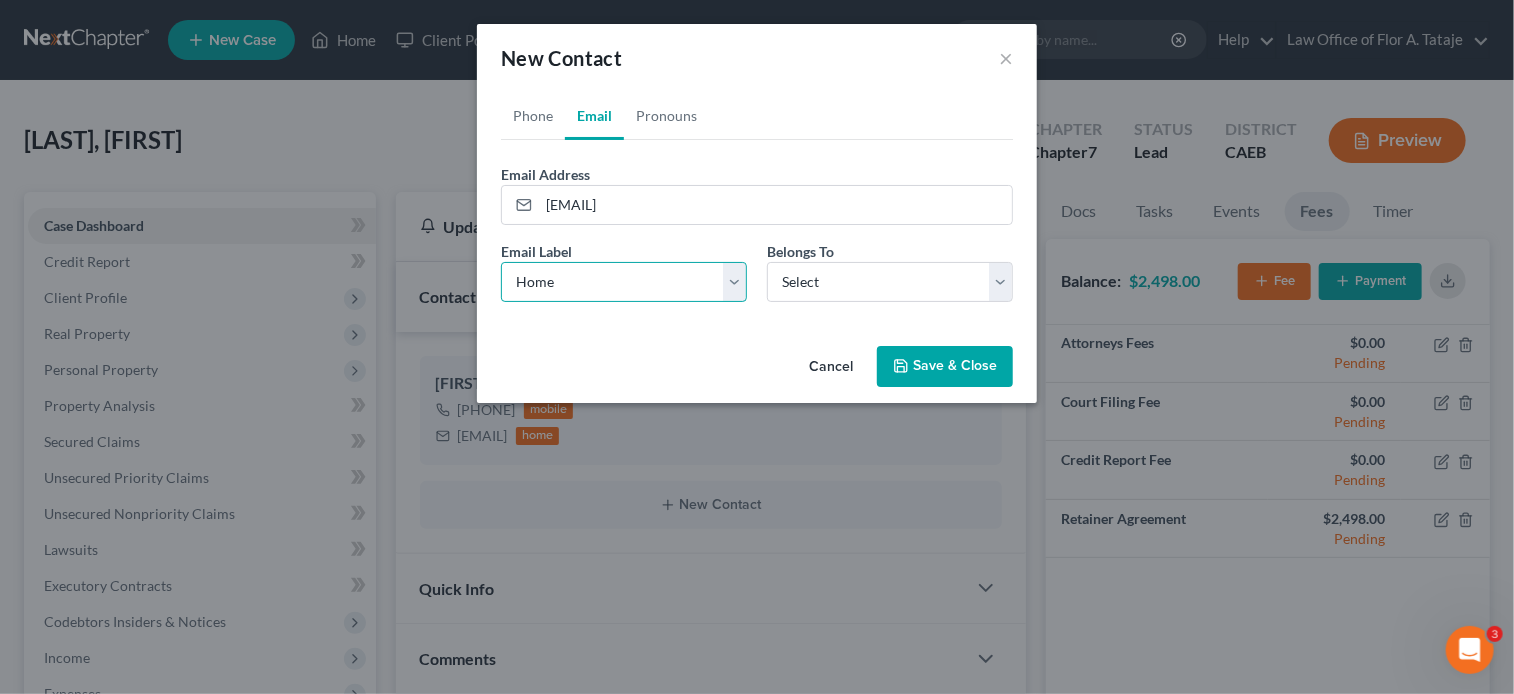 click on "Select Home Work Other" at bounding box center (624, 282) 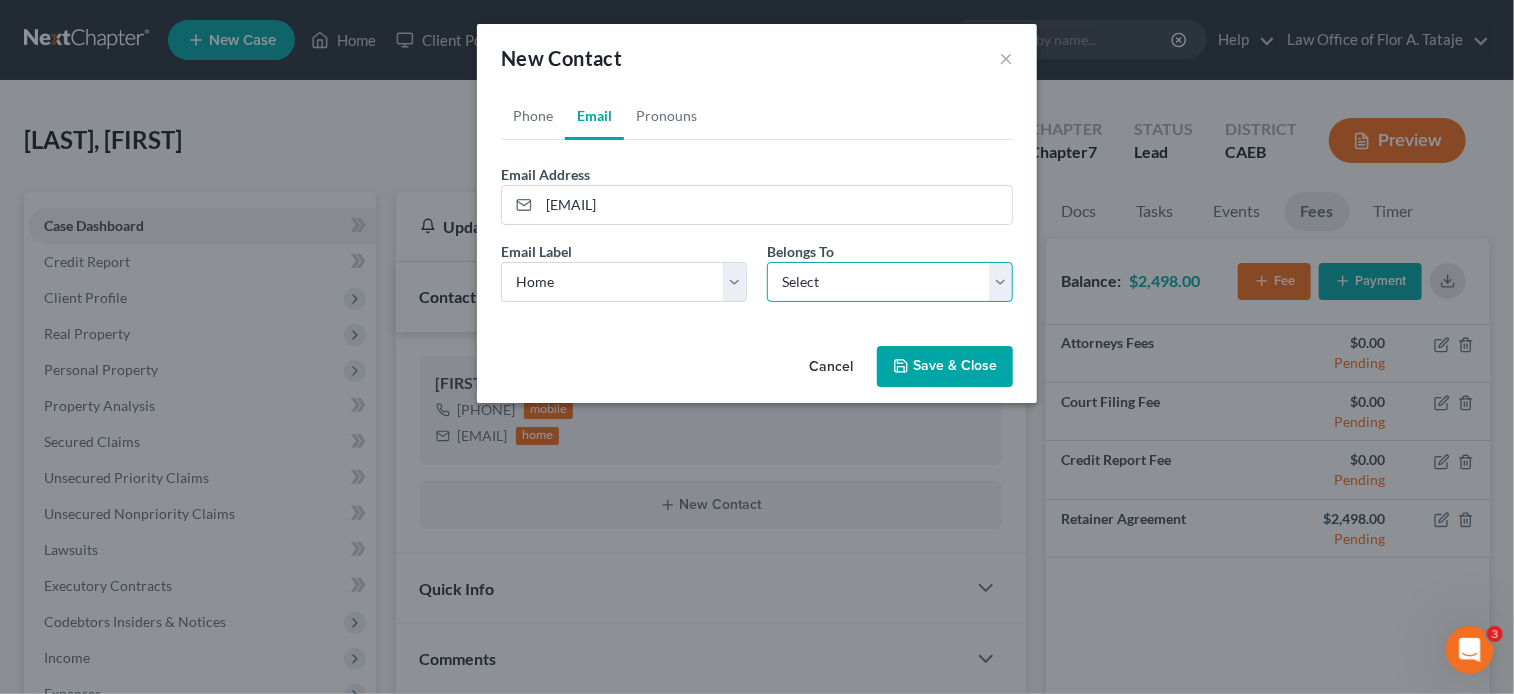 click on "Select Client Spouse Other" at bounding box center [890, 282] 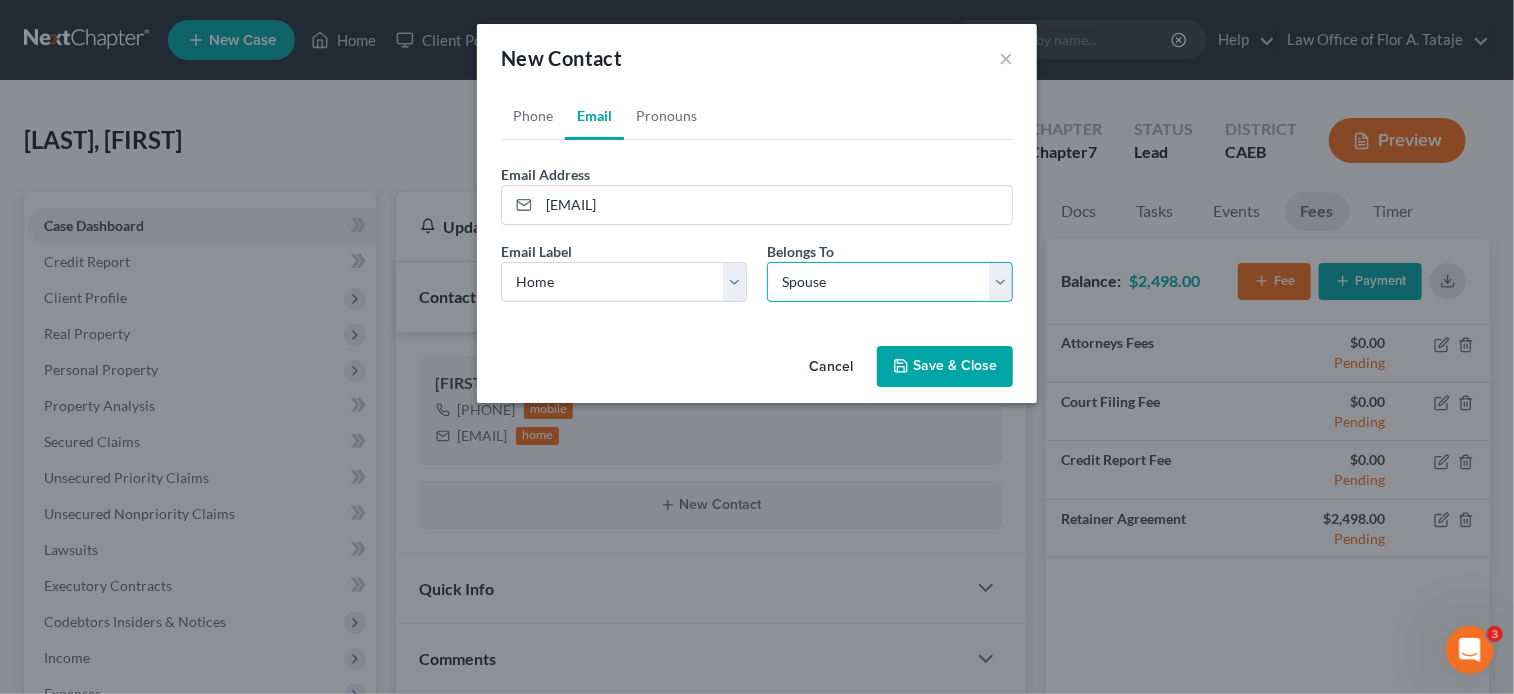 click on "Select Client Spouse Other" at bounding box center [890, 282] 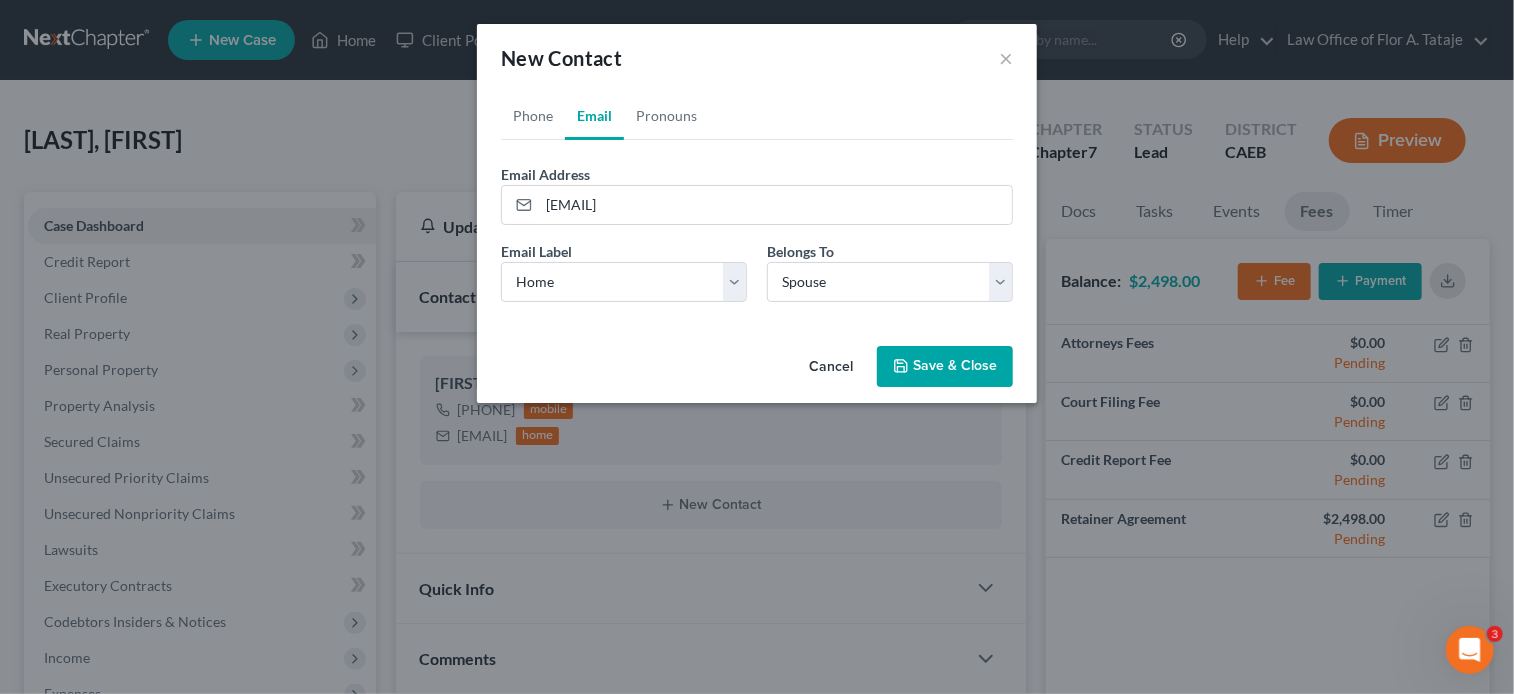 click 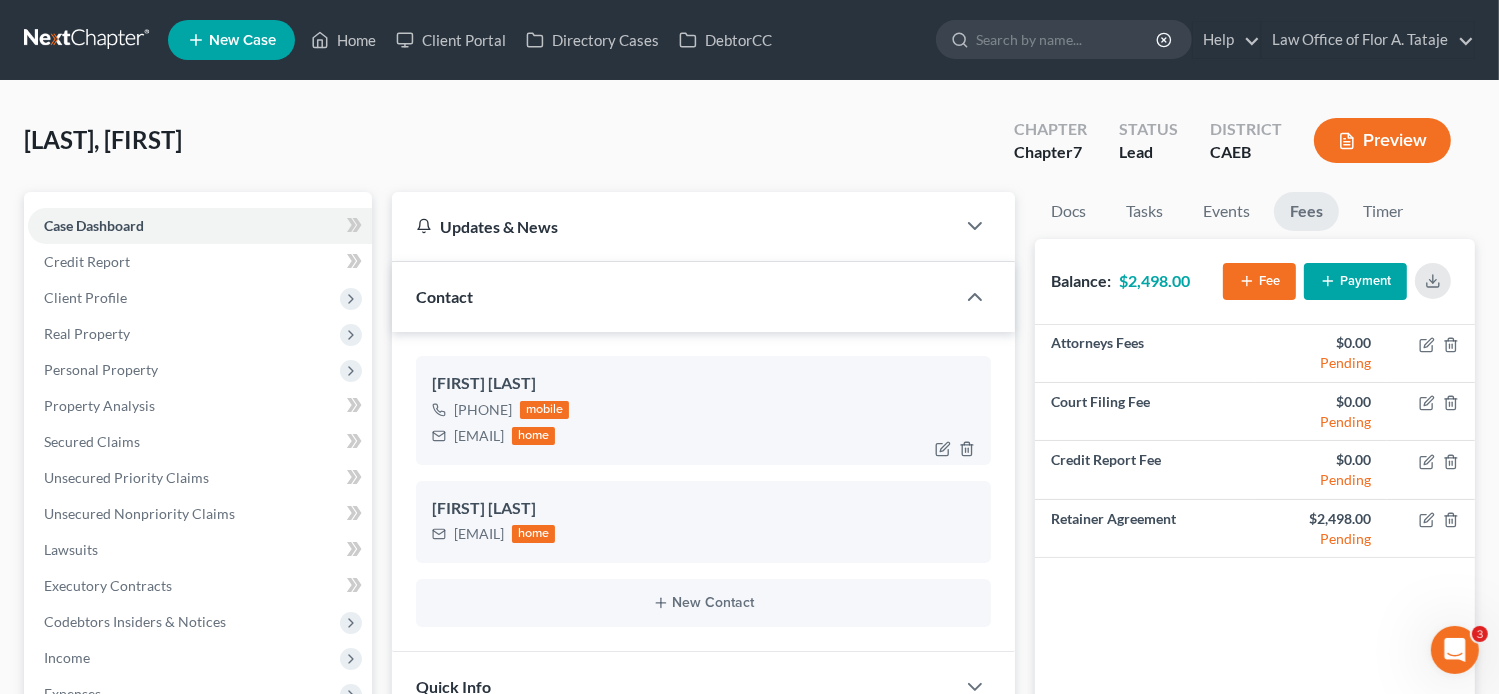 drag, startPoint x: 610, startPoint y: 433, endPoint x: 452, endPoint y: 439, distance: 158.11388 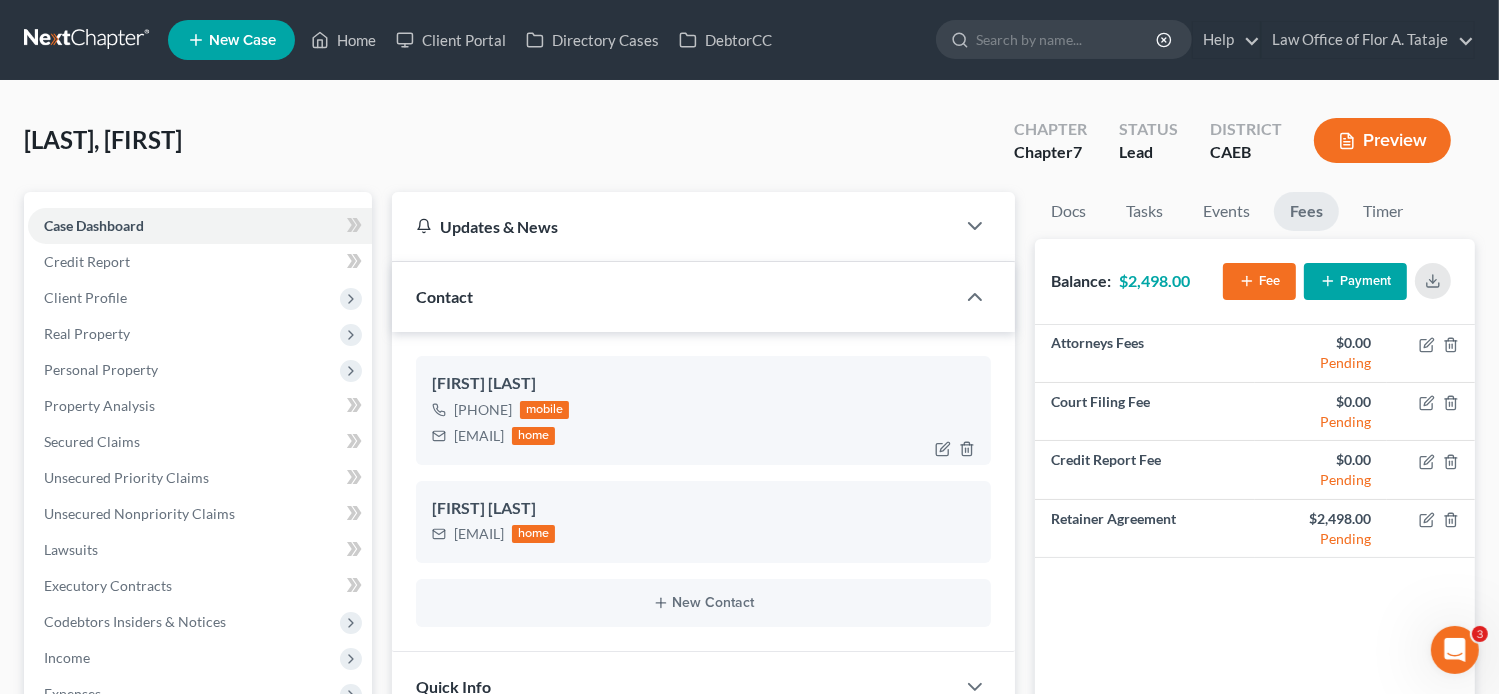 copy on "[EMAIL]" 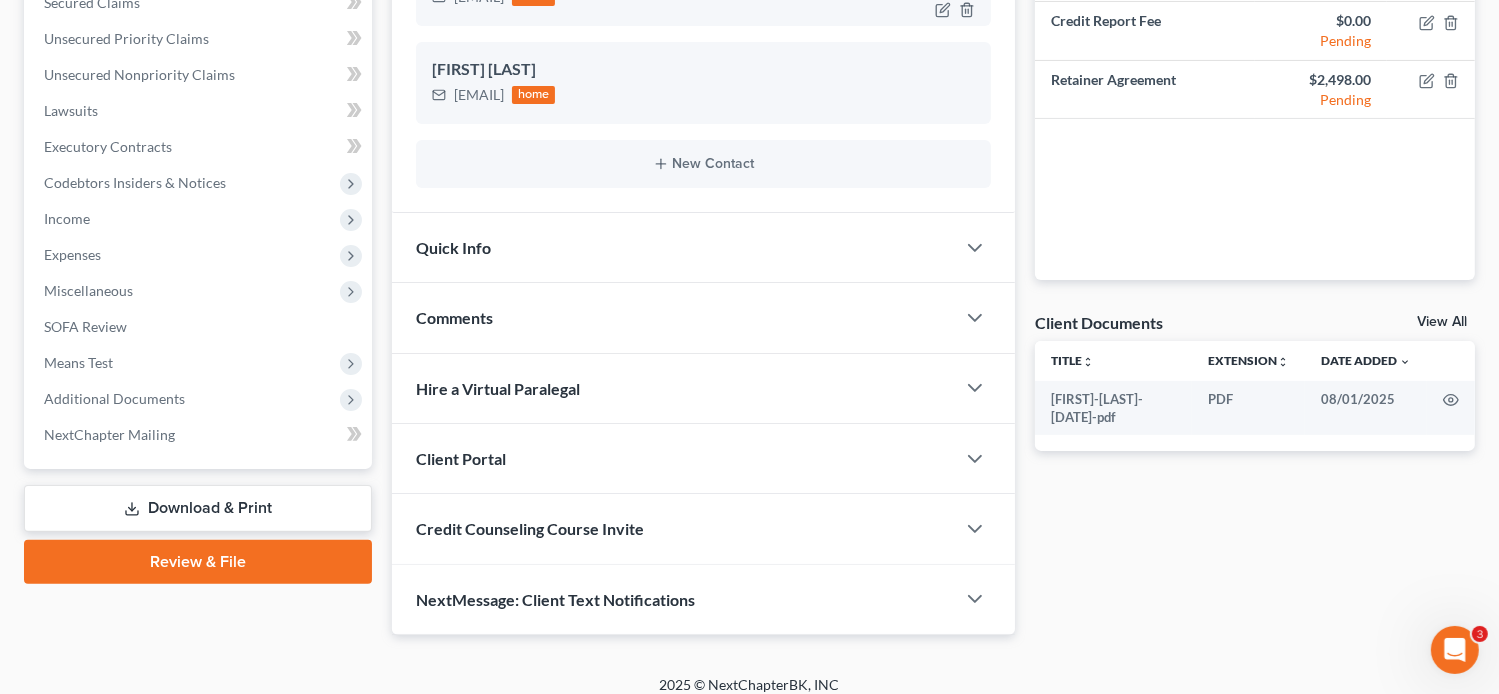 scroll, scrollTop: 452, scrollLeft: 0, axis: vertical 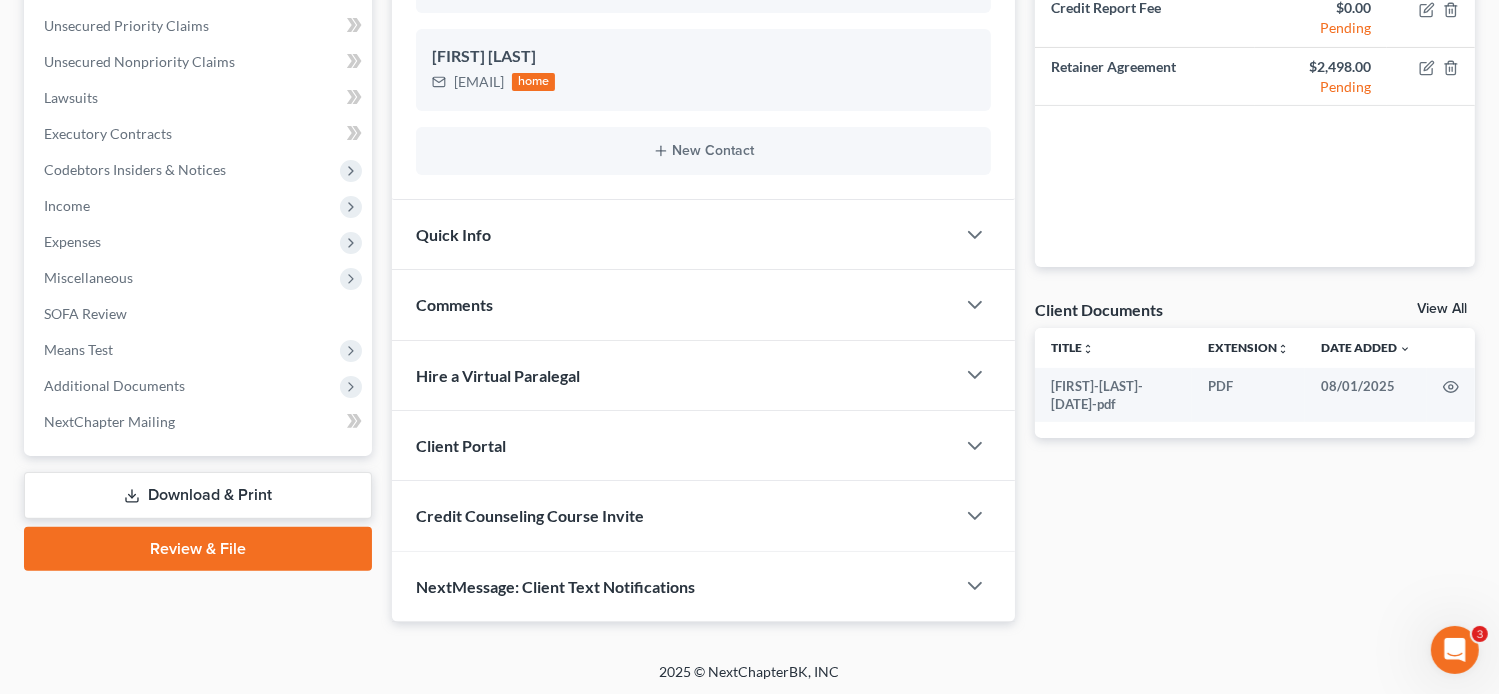 click on "Client Portal" at bounding box center (674, 445) 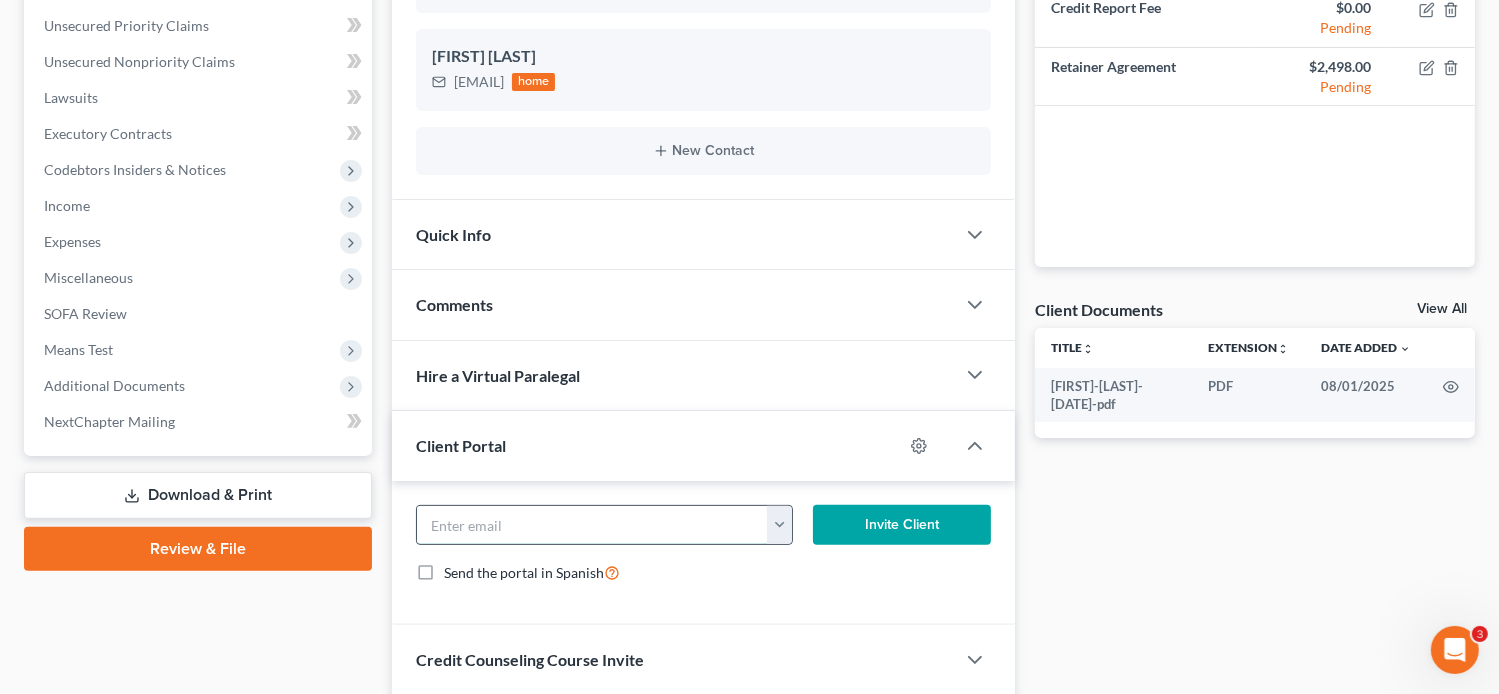 click at bounding box center [593, 525] 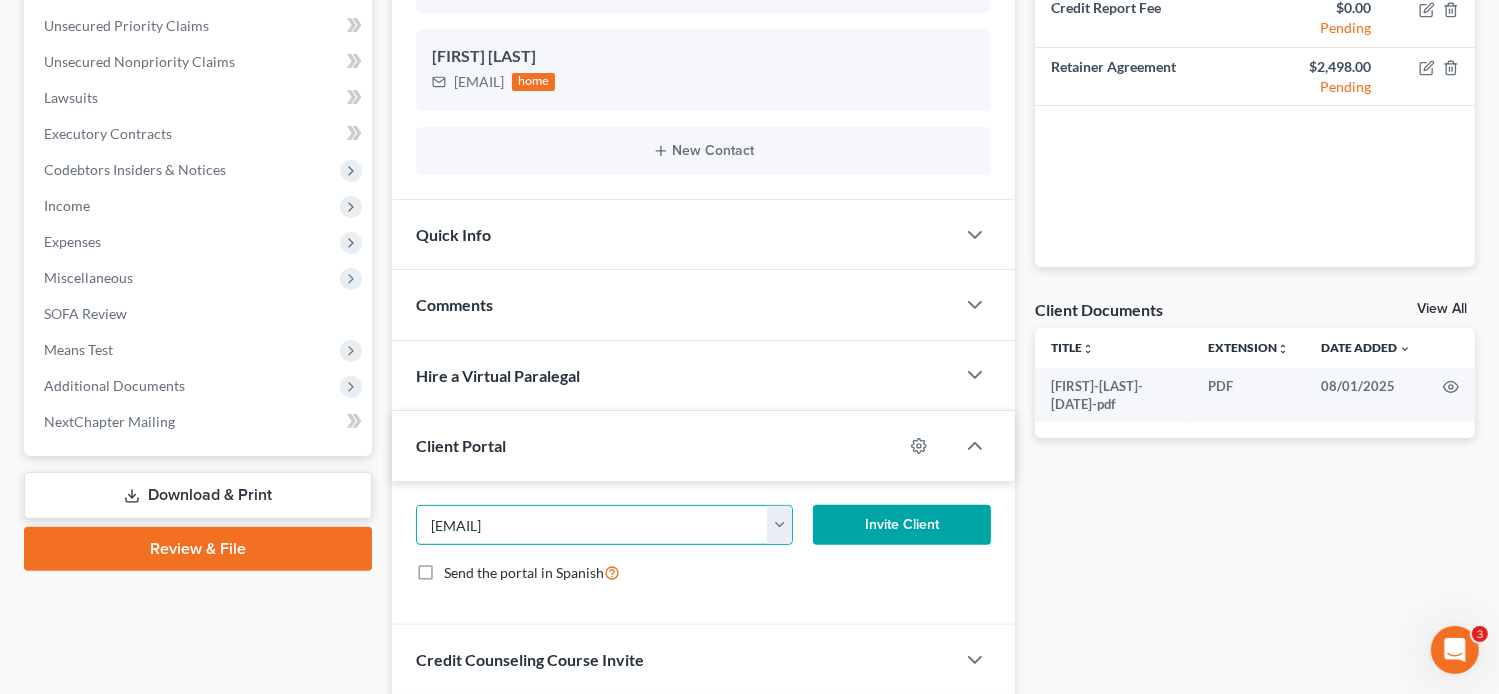 type on "[EMAIL]" 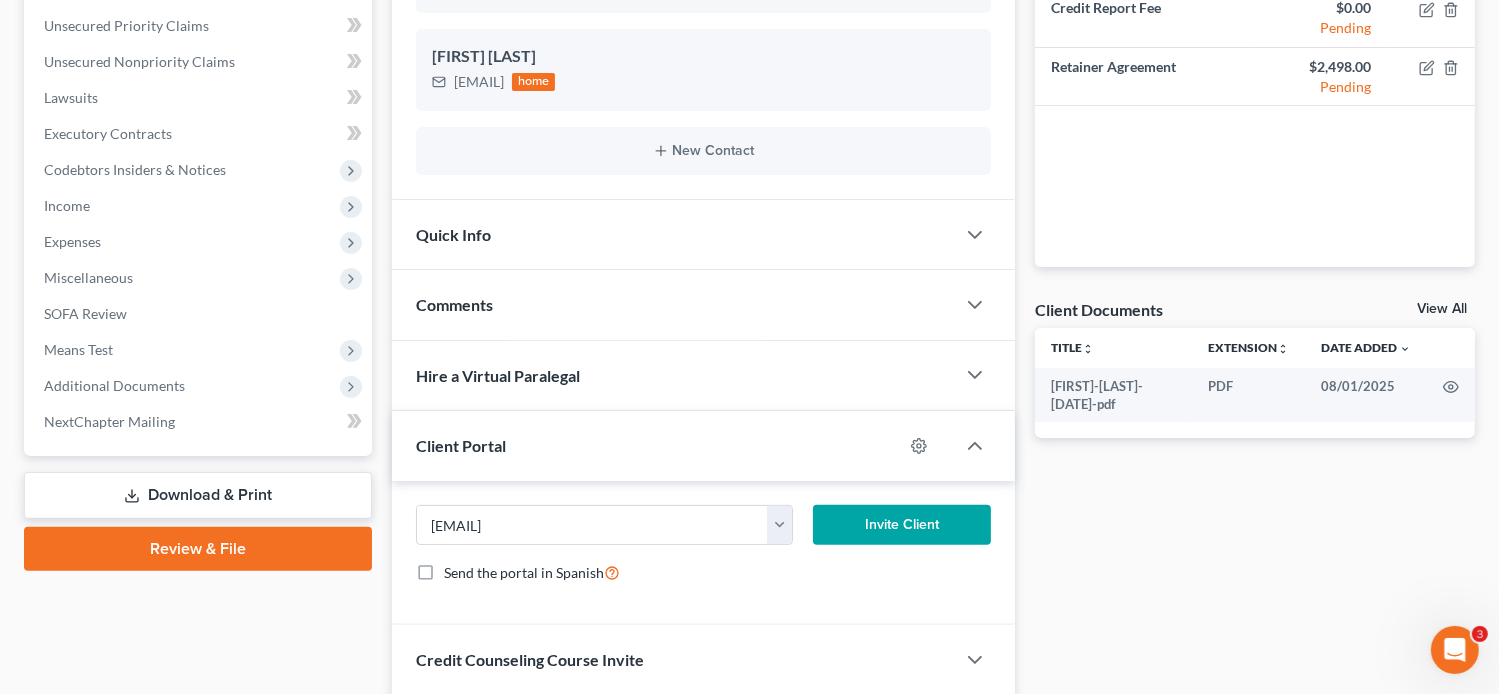 click on "Invite Client" at bounding box center (902, 525) 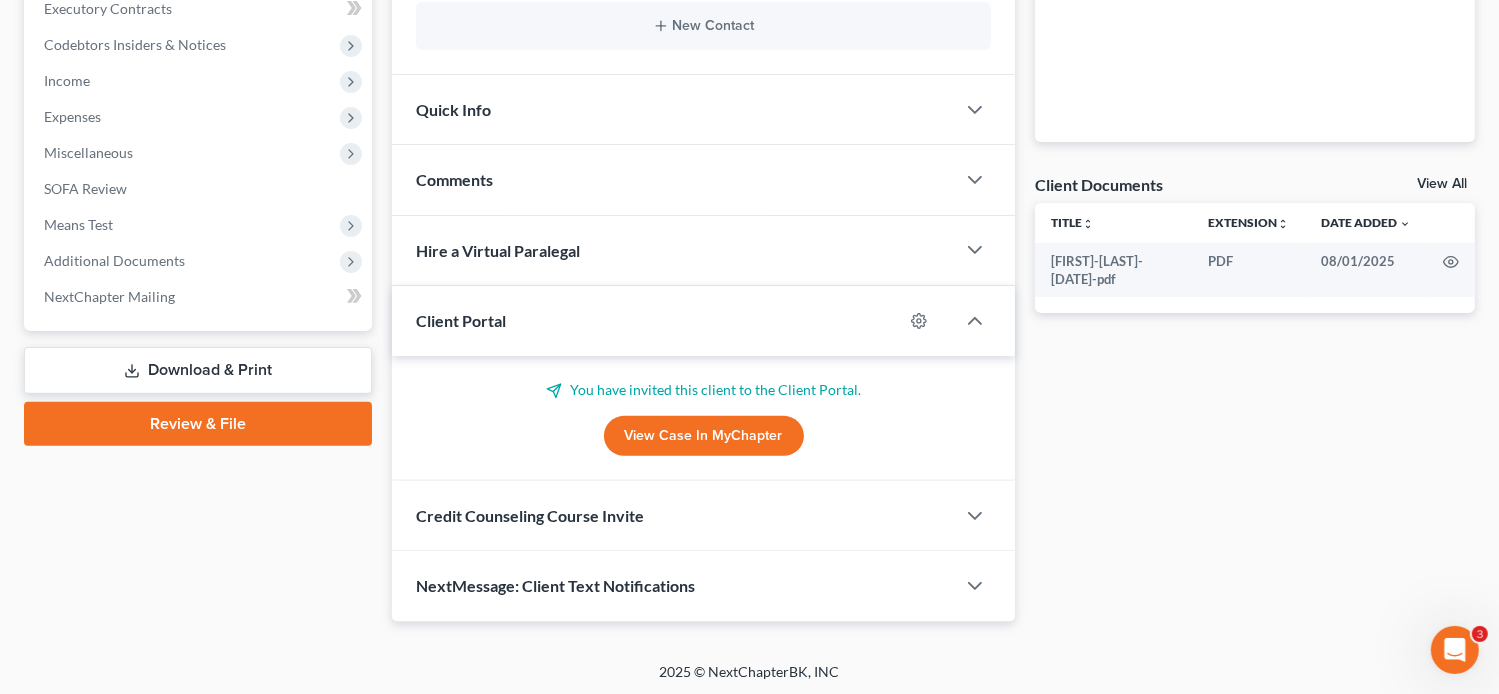 click on "Credit Counseling Course Invite" at bounding box center (530, 515) 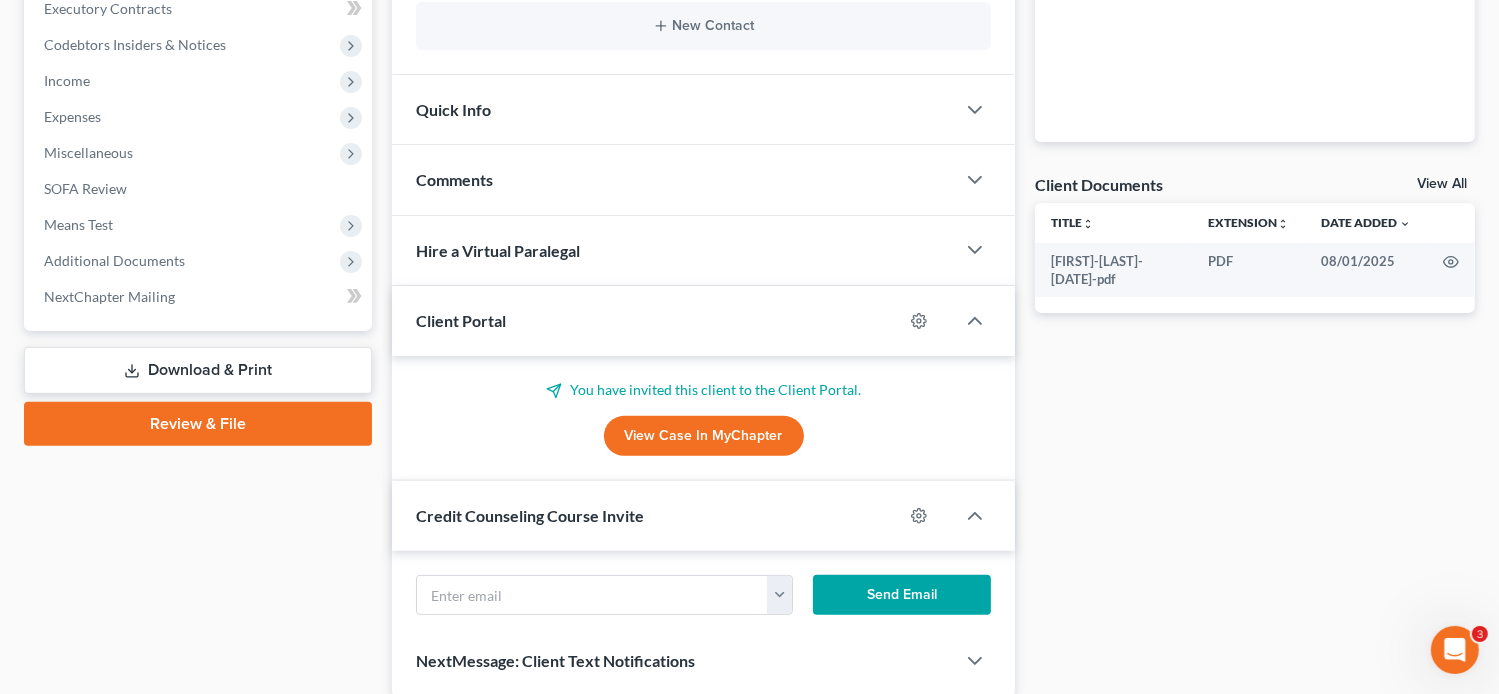 scroll, scrollTop: 648, scrollLeft: 0, axis: vertical 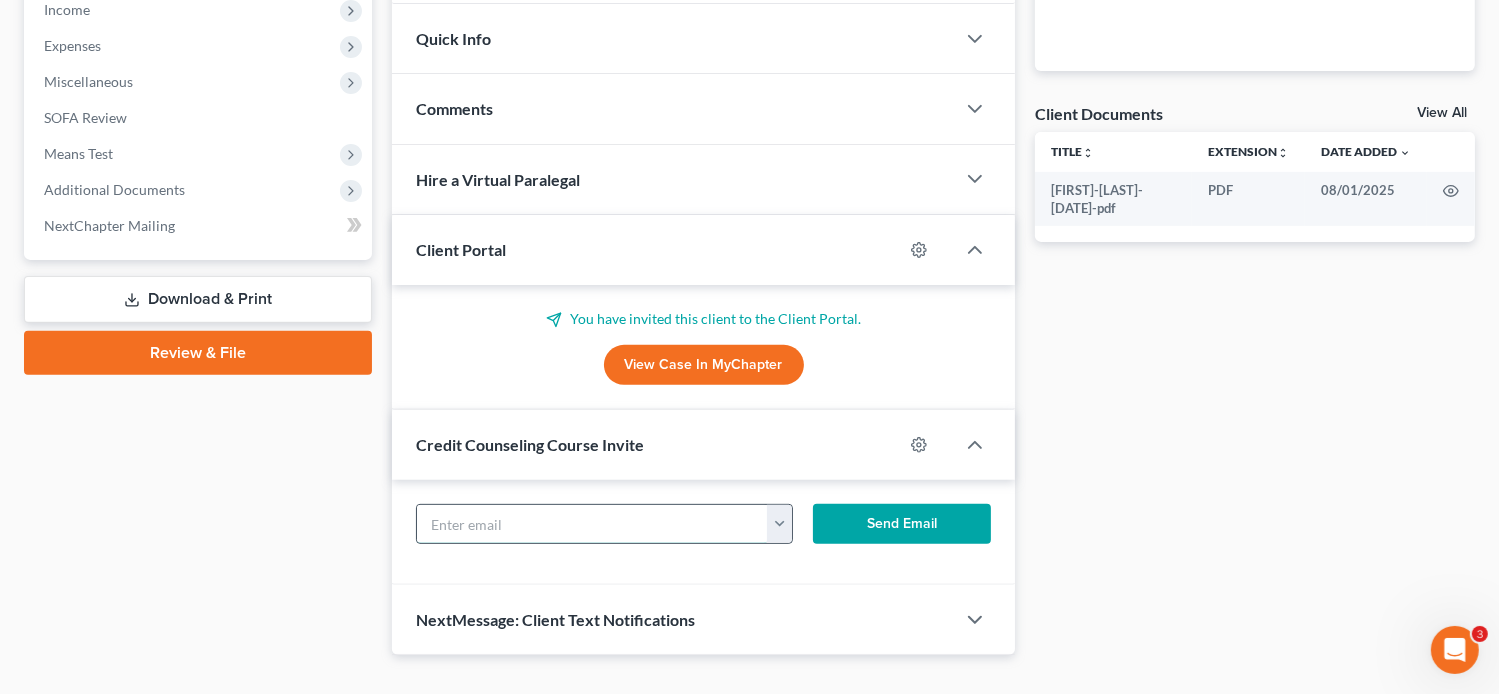click at bounding box center (593, 524) 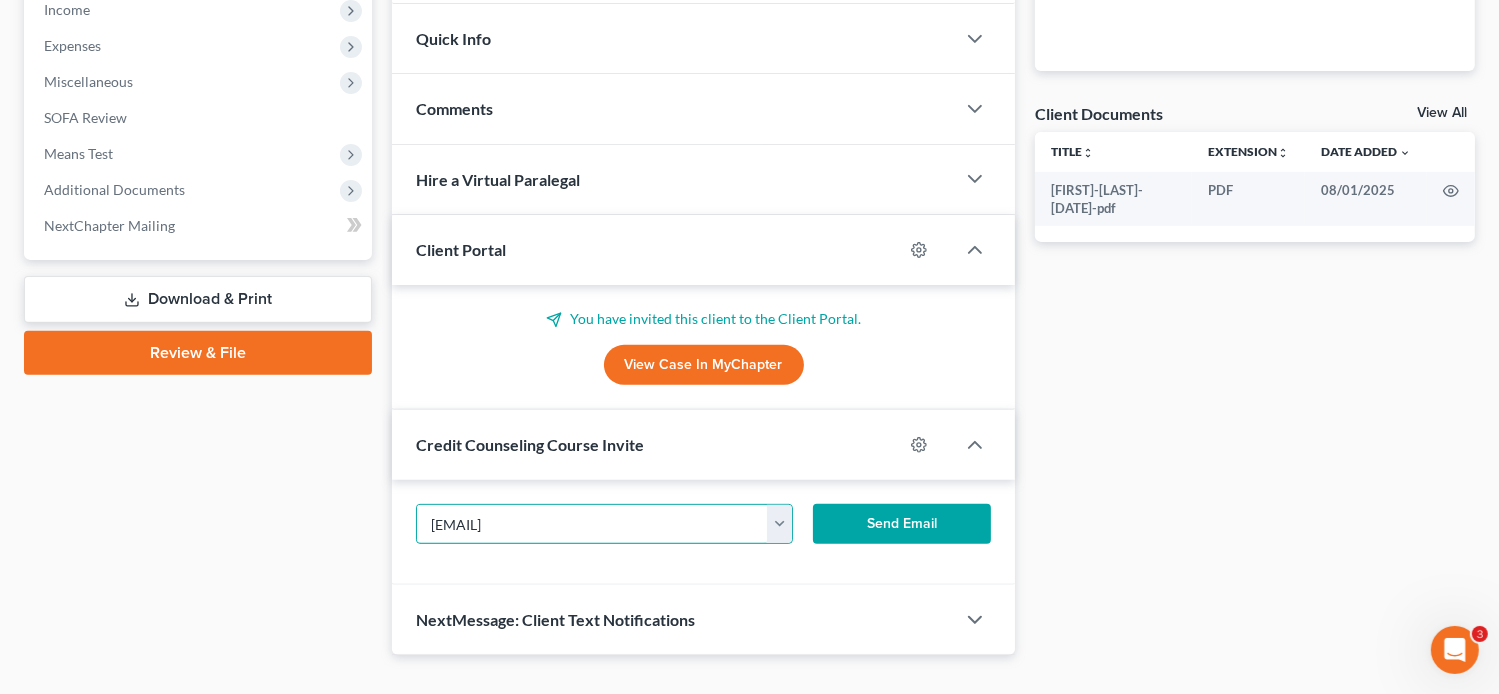 type on "[EMAIL]" 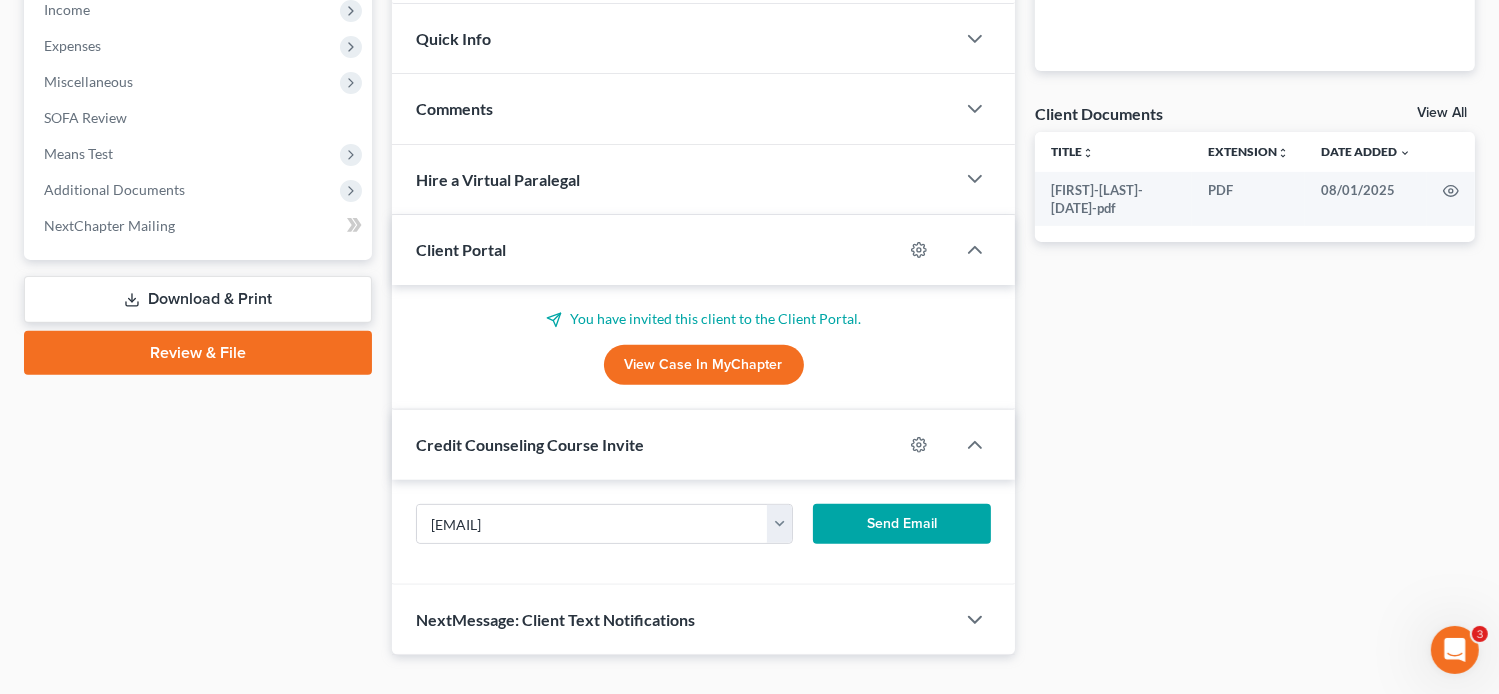 click on "Send Email" at bounding box center (902, 524) 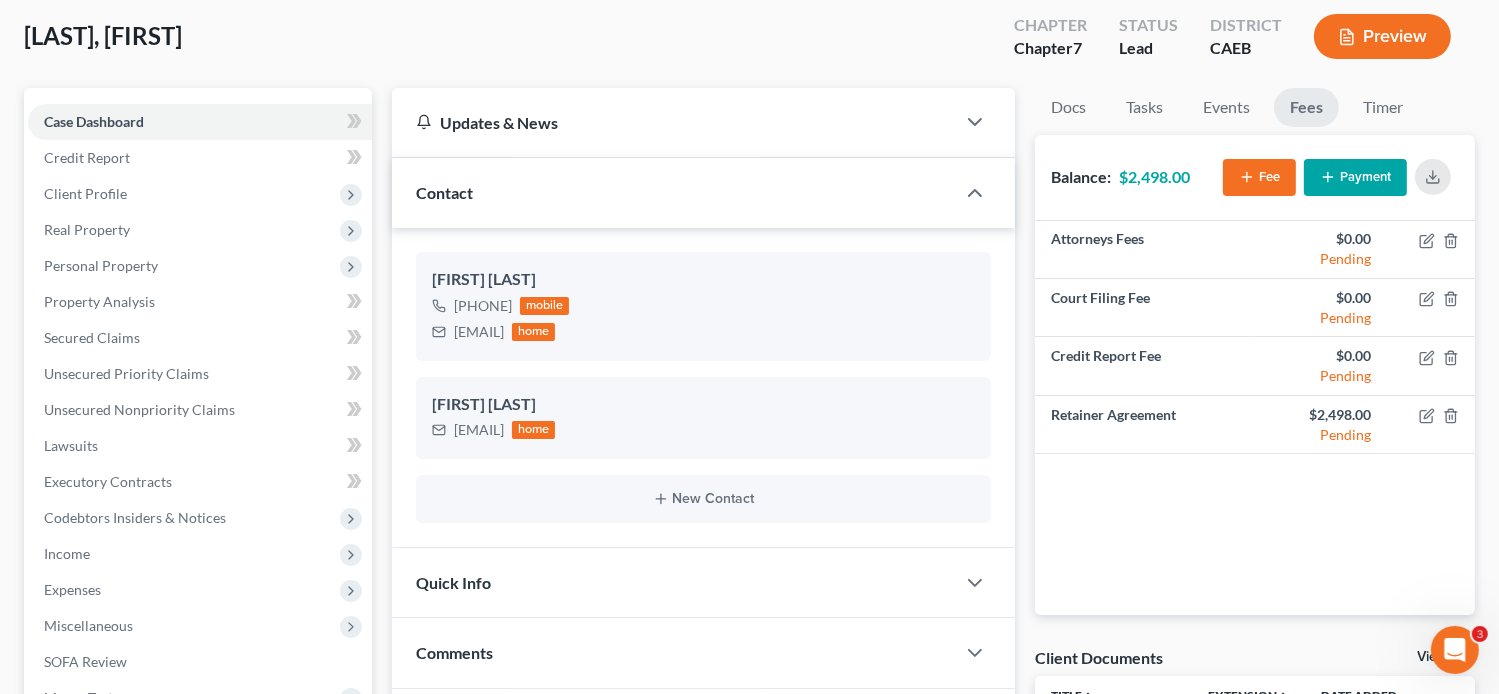 scroll, scrollTop: 0, scrollLeft: 0, axis: both 